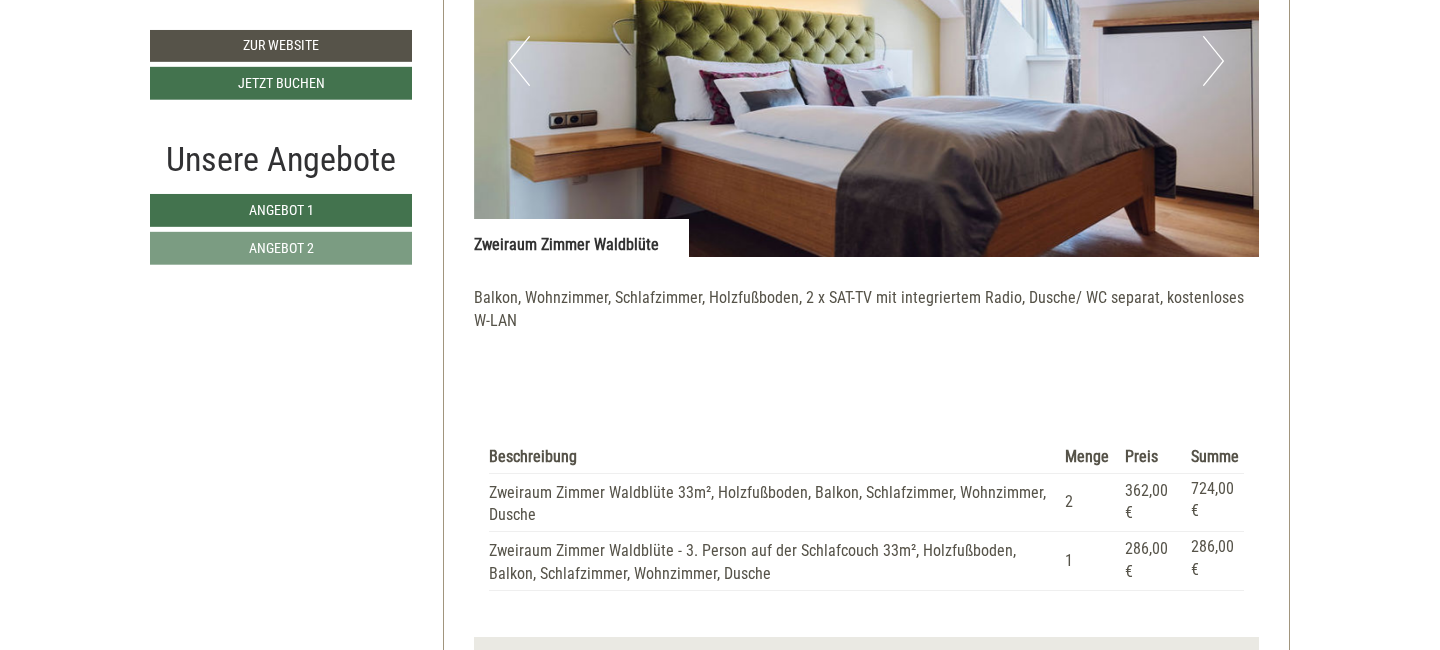 scroll, scrollTop: 1483, scrollLeft: 0, axis: vertical 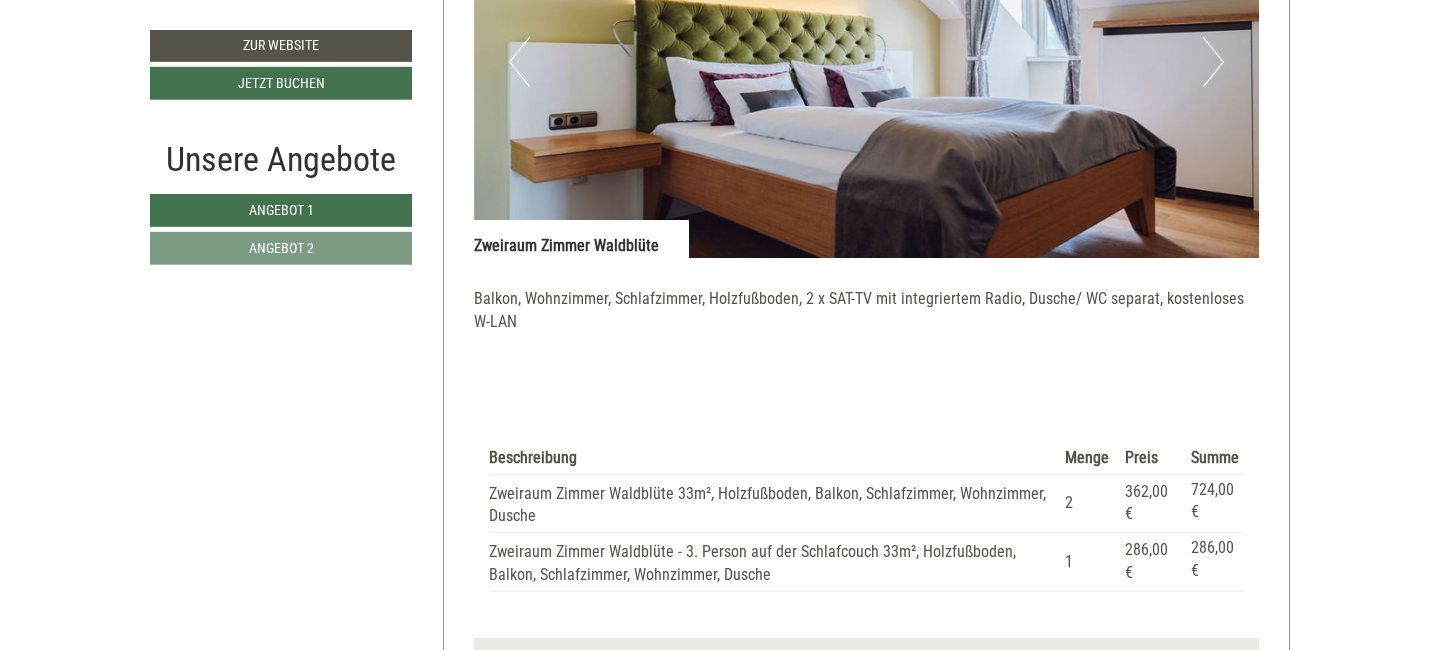 click on "Zweiraum Zimmer Waldblüte
33m², Holzfußboden, Balkon, Schlafzimmer, Wohnzimmer, Dusche" at bounding box center [773, 503] 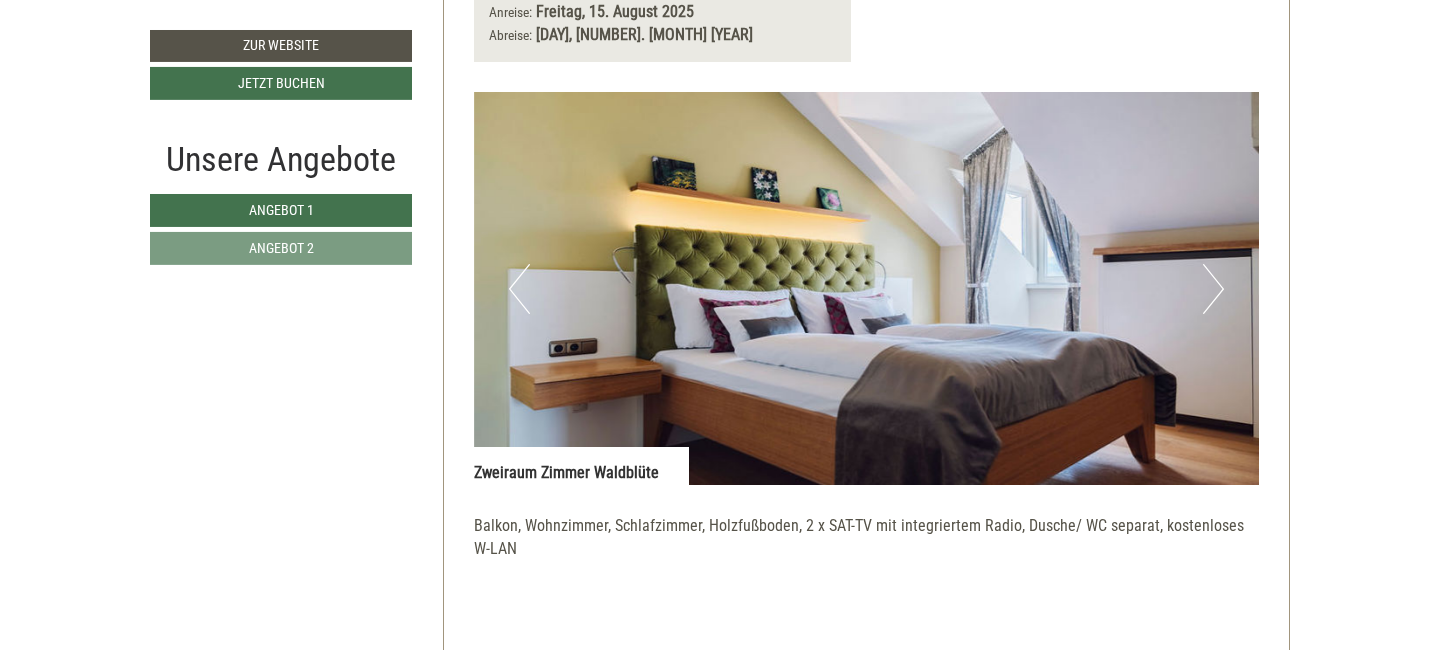 scroll, scrollTop: 1255, scrollLeft: 0, axis: vertical 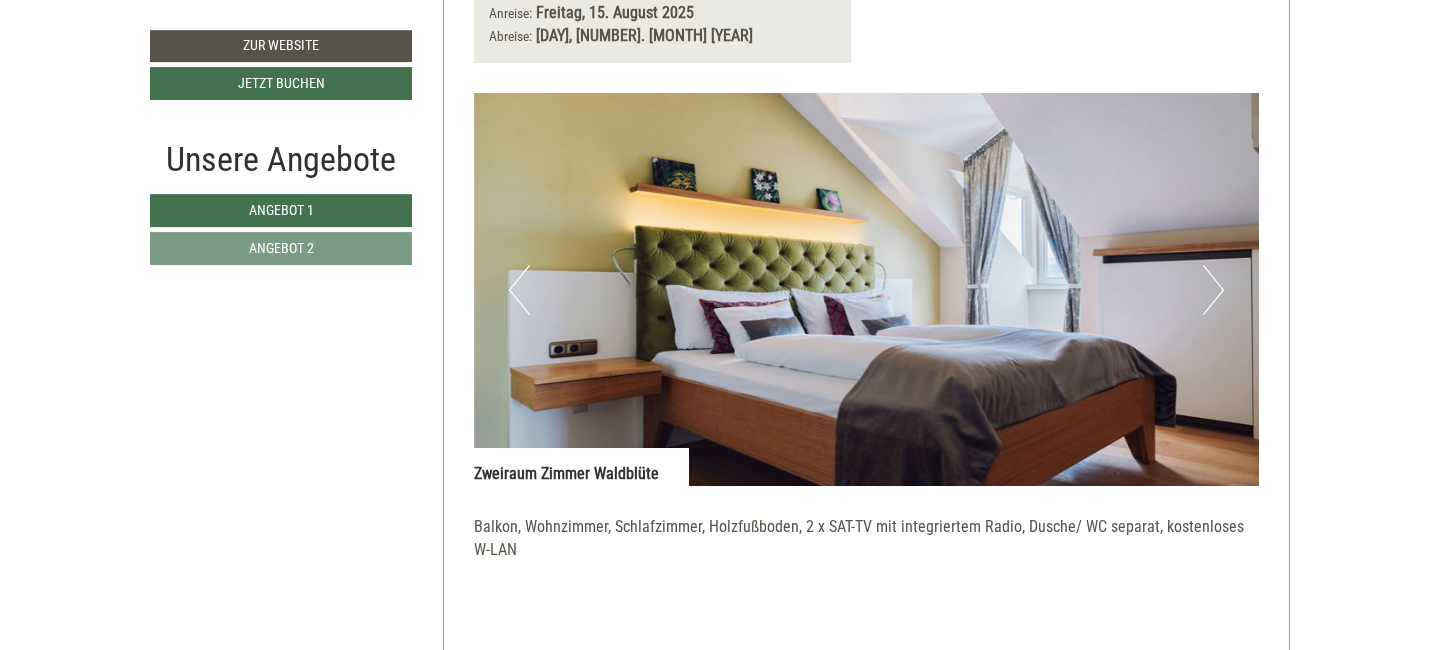 click on "Next" at bounding box center [1213, 290] 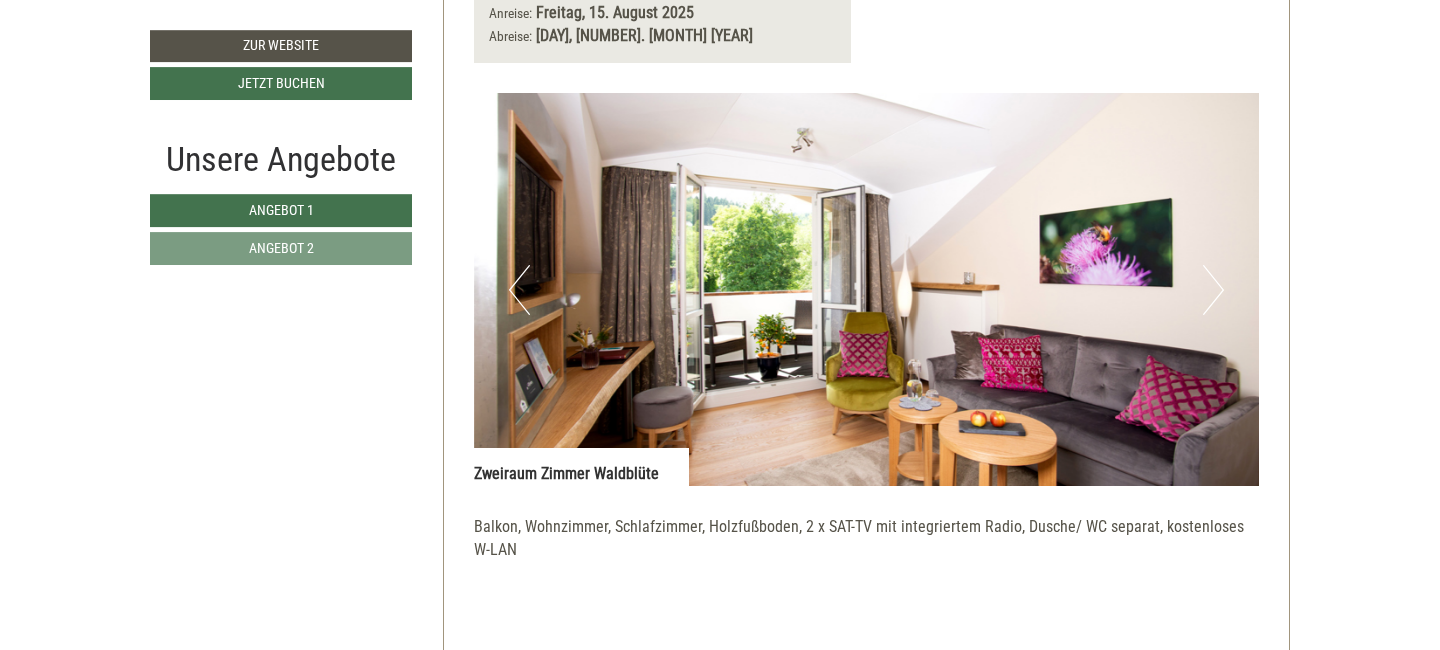 click on "Next" at bounding box center [1213, 290] 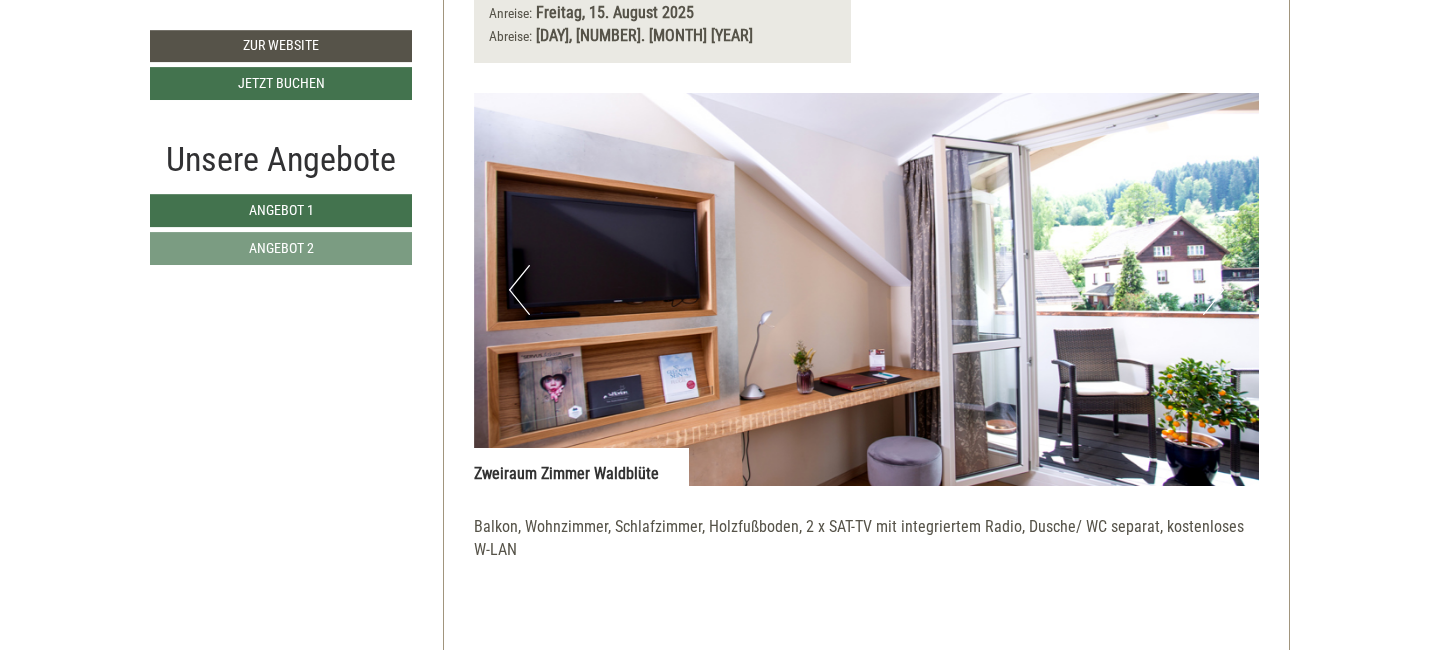 click on "Next" at bounding box center (1213, 290) 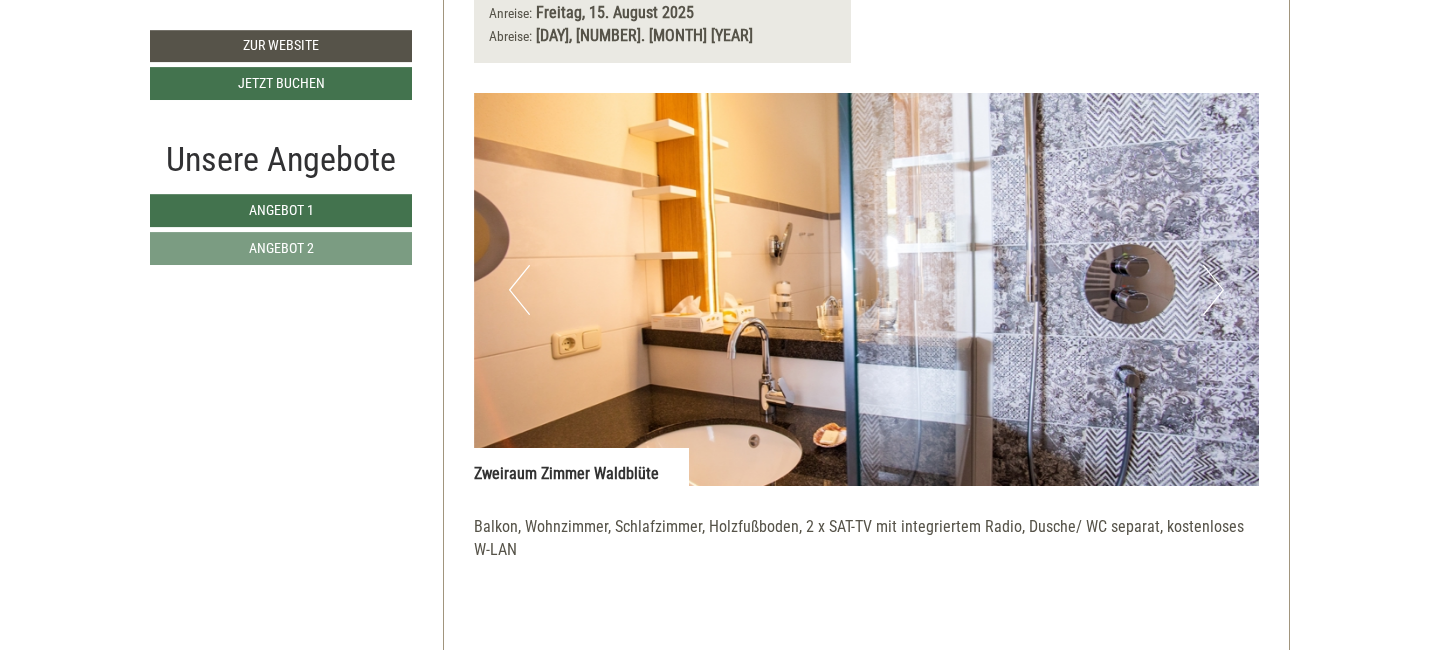 click on "Next" at bounding box center (1213, 290) 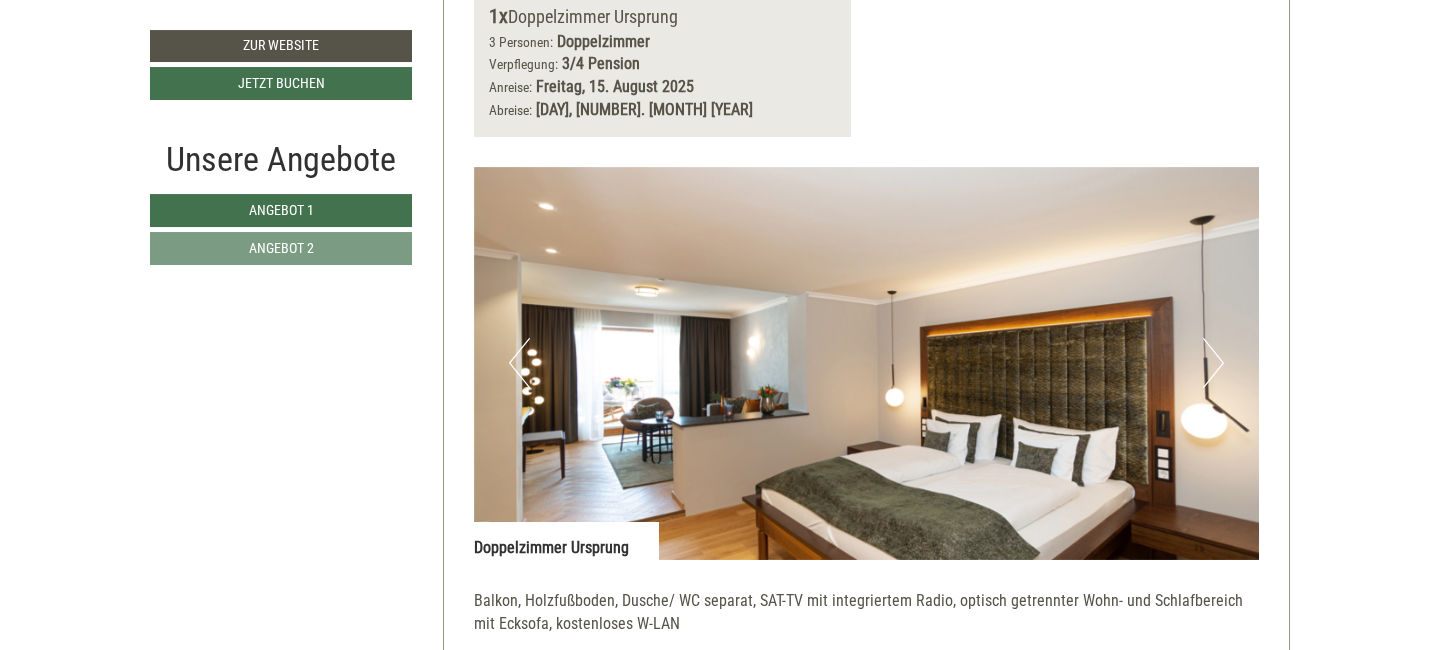 scroll, scrollTop: 2465, scrollLeft: 0, axis: vertical 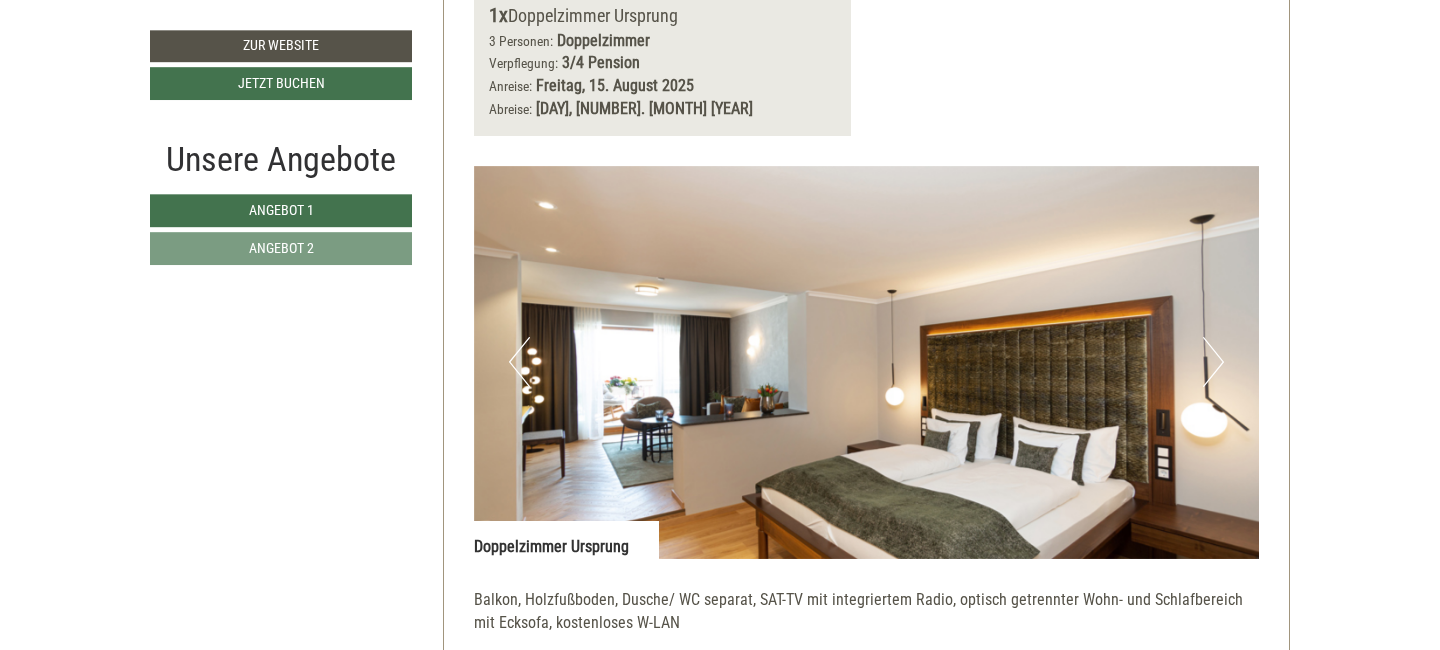 click on "Next" at bounding box center [1213, 362] 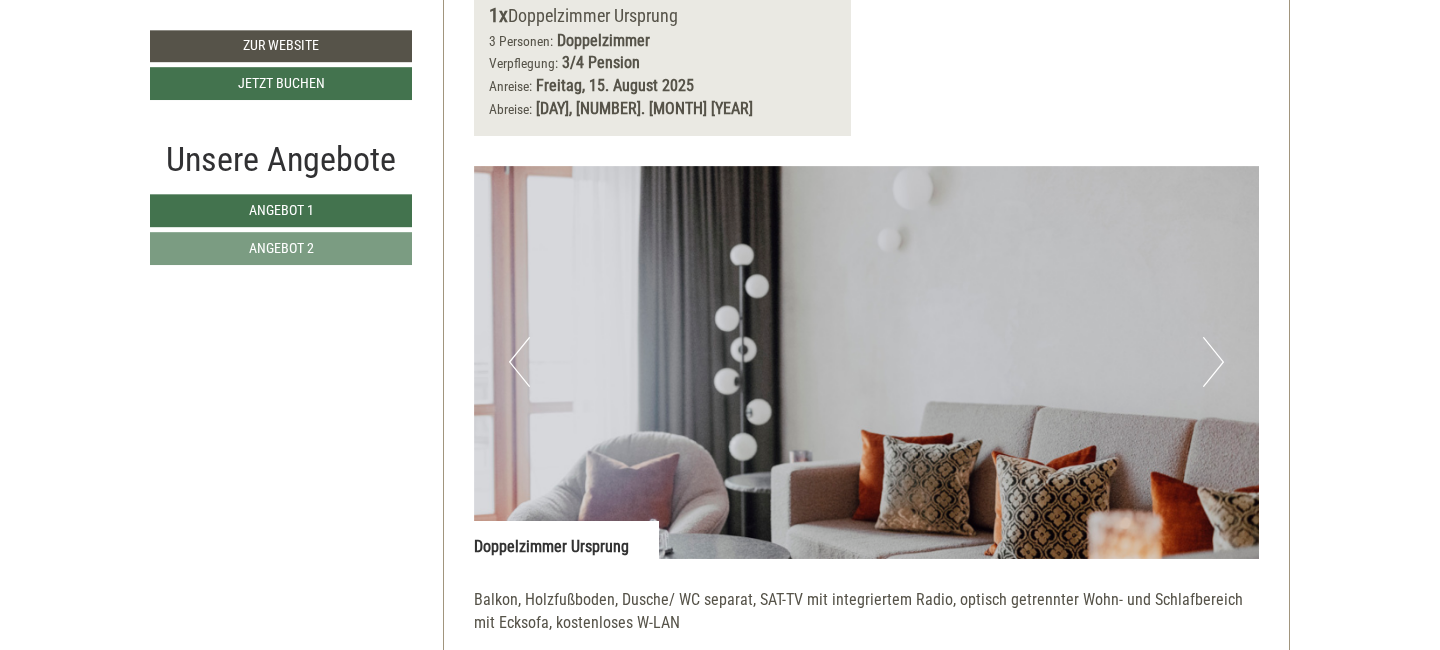 click on "Next" at bounding box center [1213, 362] 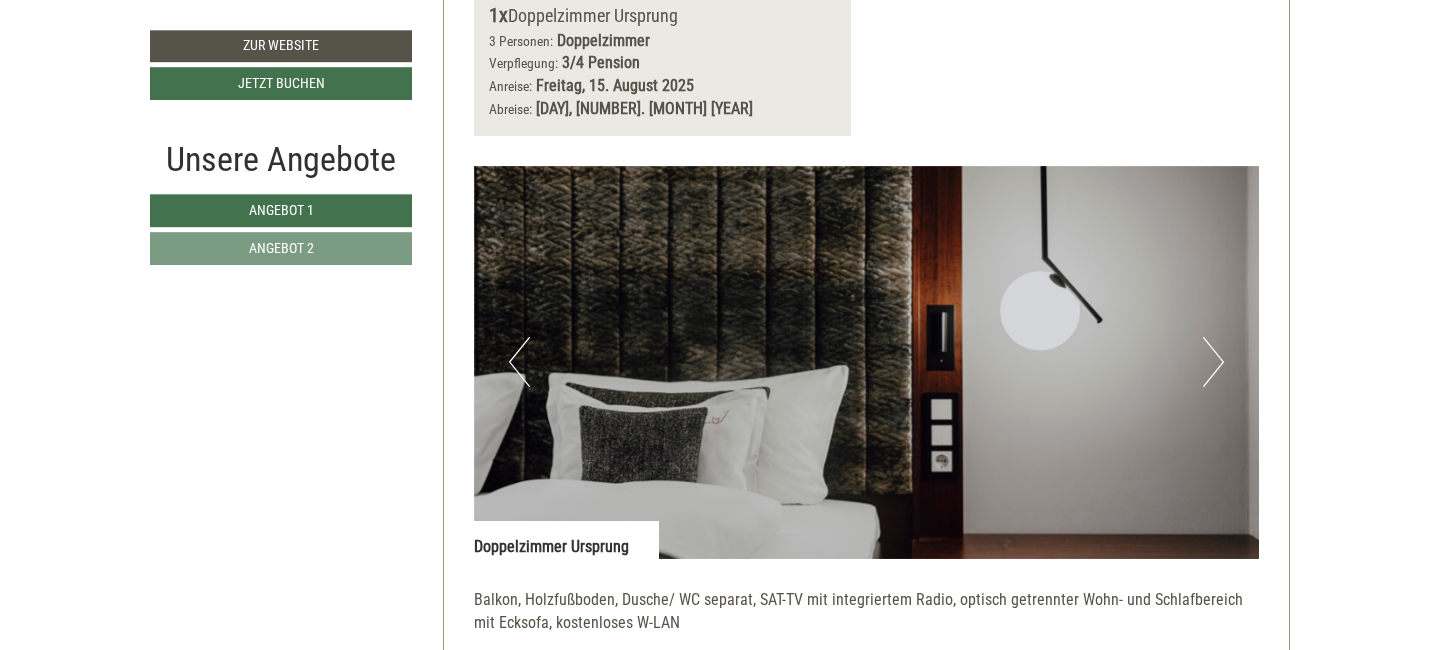 click on "Next" at bounding box center (1213, 362) 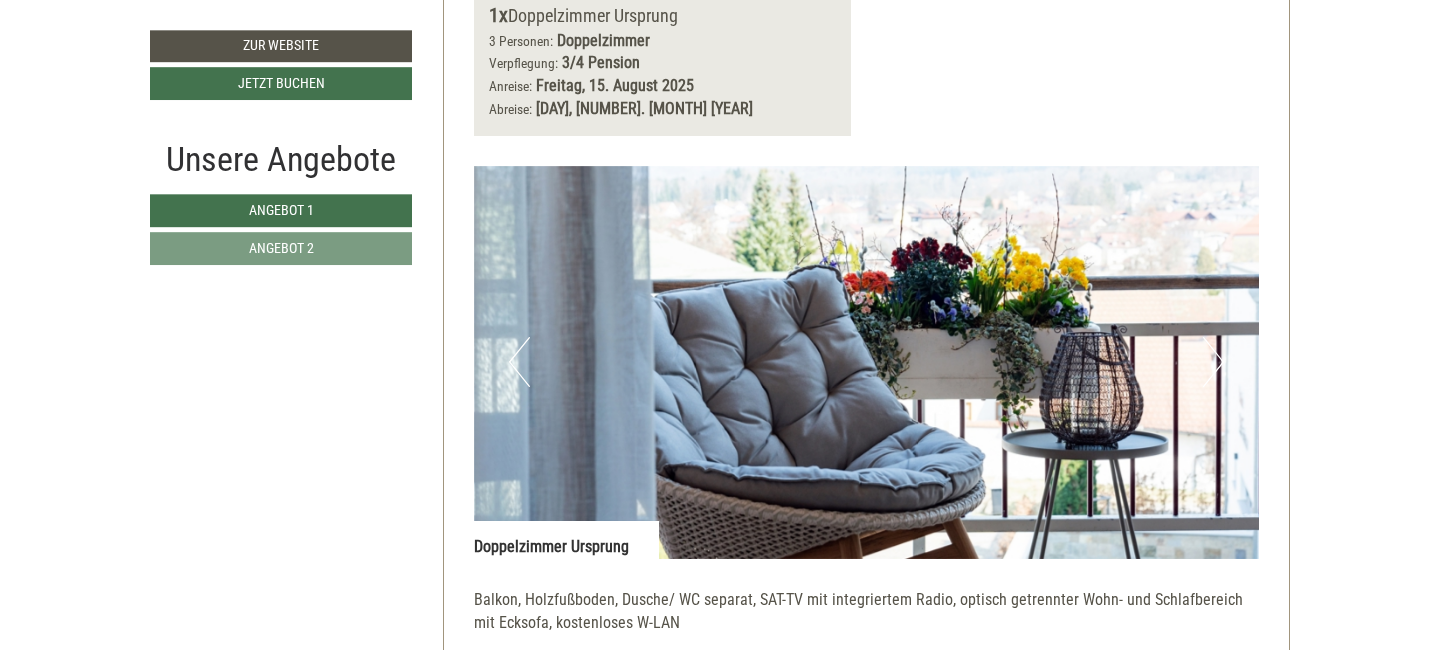 click on "Next" at bounding box center [1213, 362] 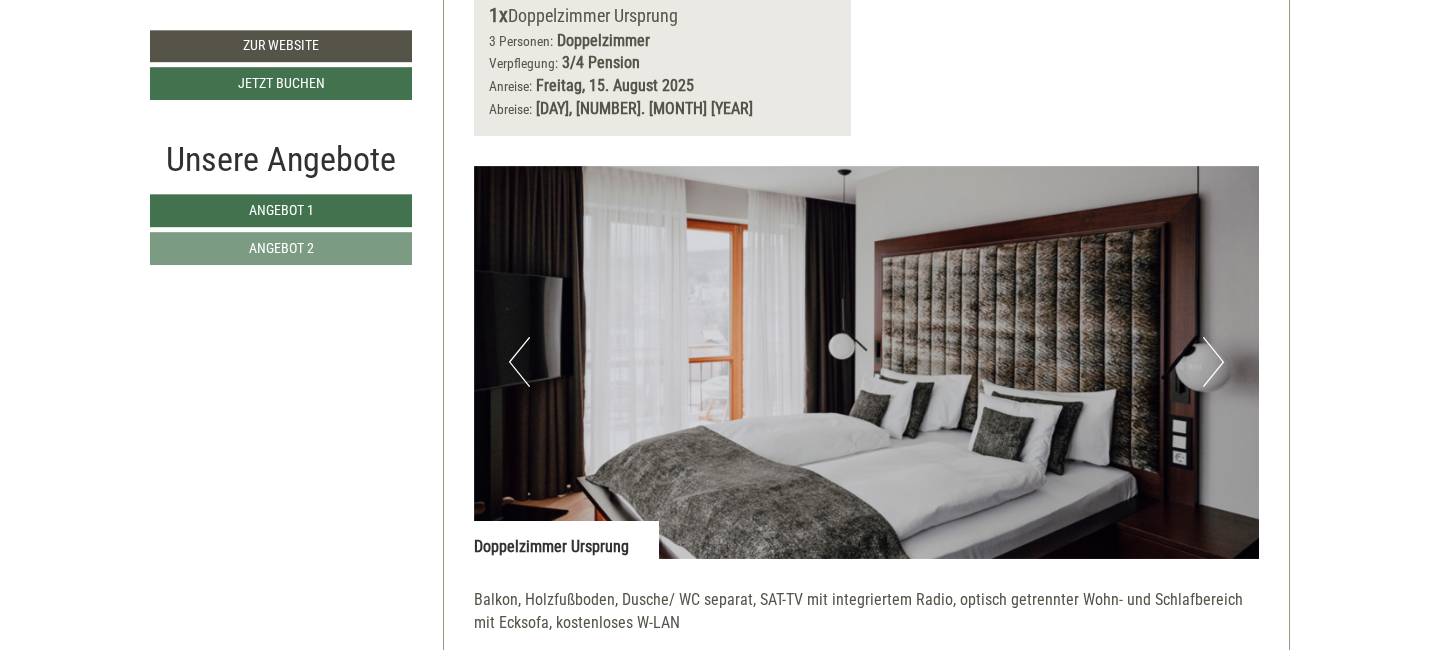 click on "Next" at bounding box center (1213, 362) 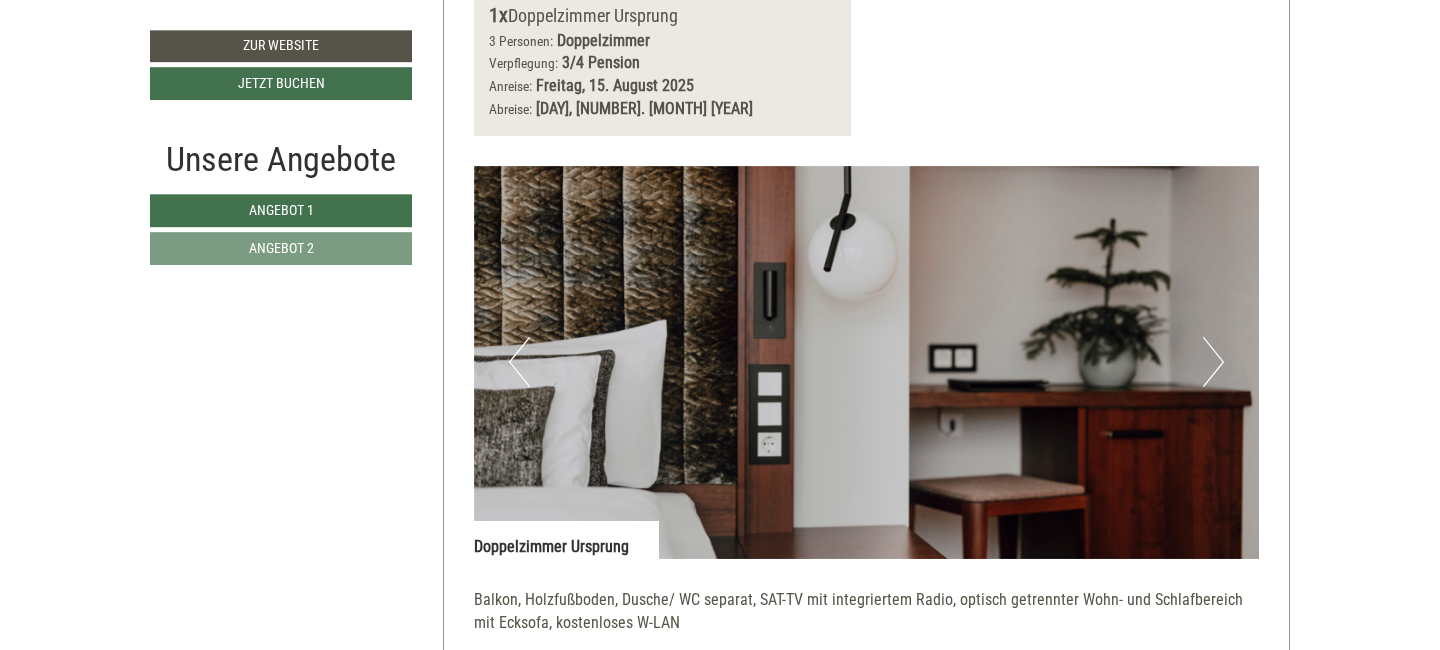 click on "Next" at bounding box center [1213, 362] 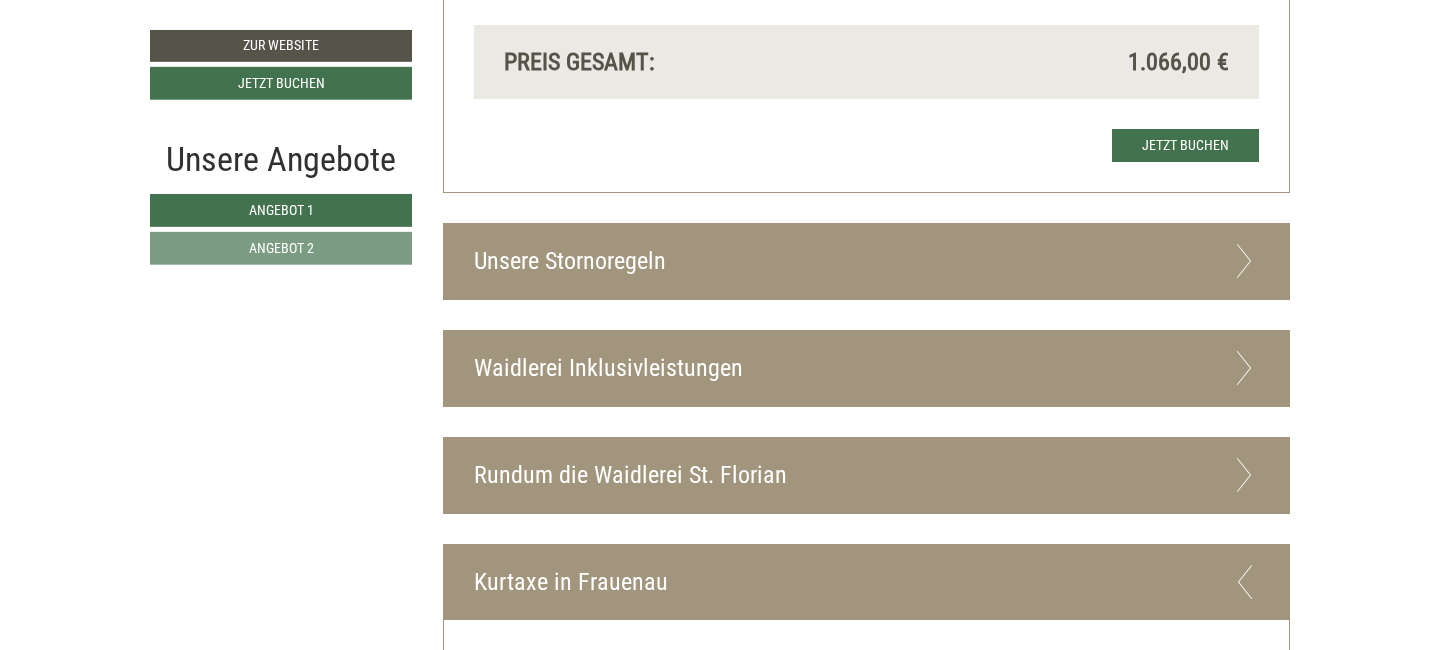 scroll, scrollTop: 3358, scrollLeft: 0, axis: vertical 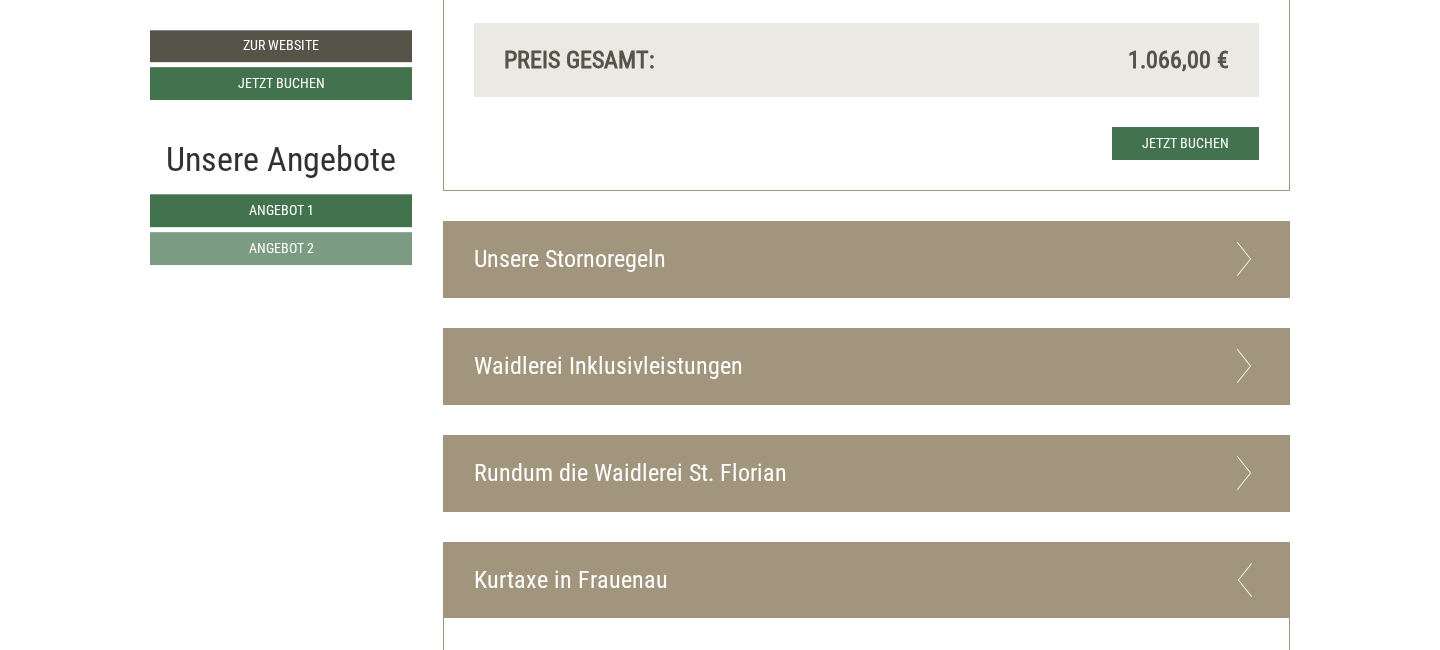 click at bounding box center (1244, 366) 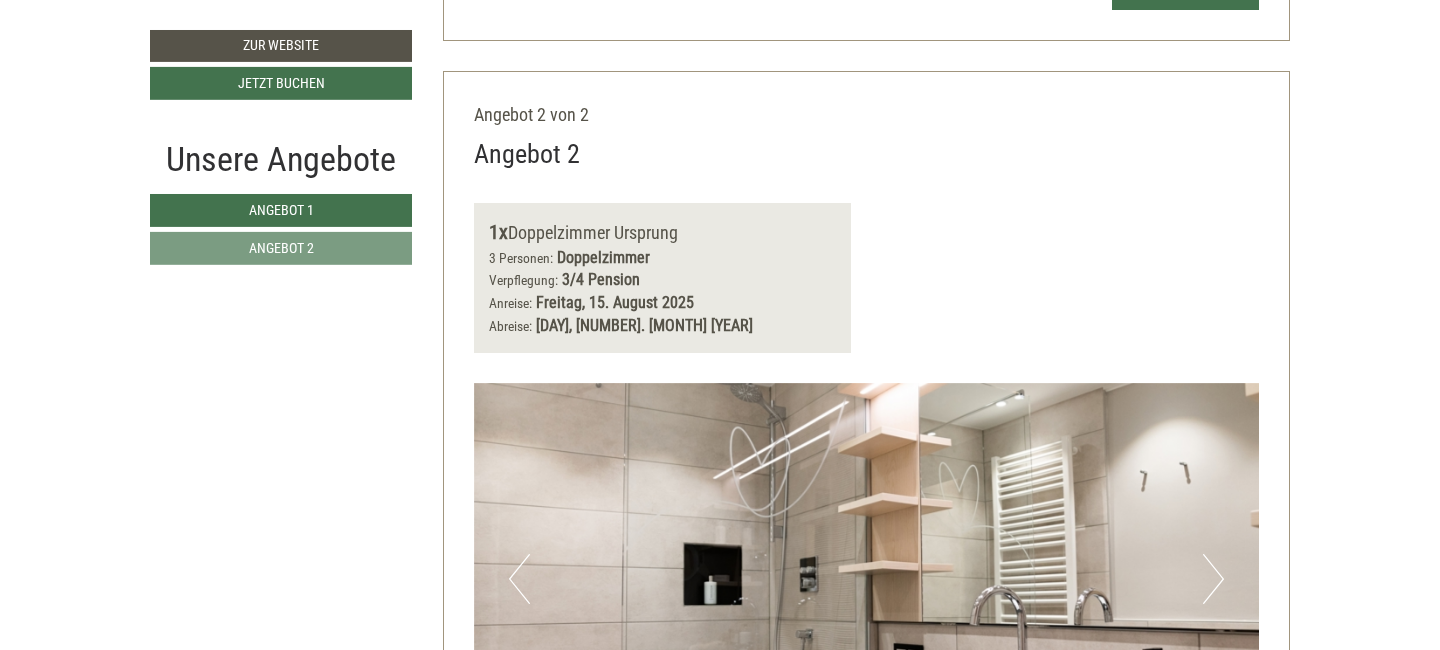 scroll, scrollTop: 2242, scrollLeft: 0, axis: vertical 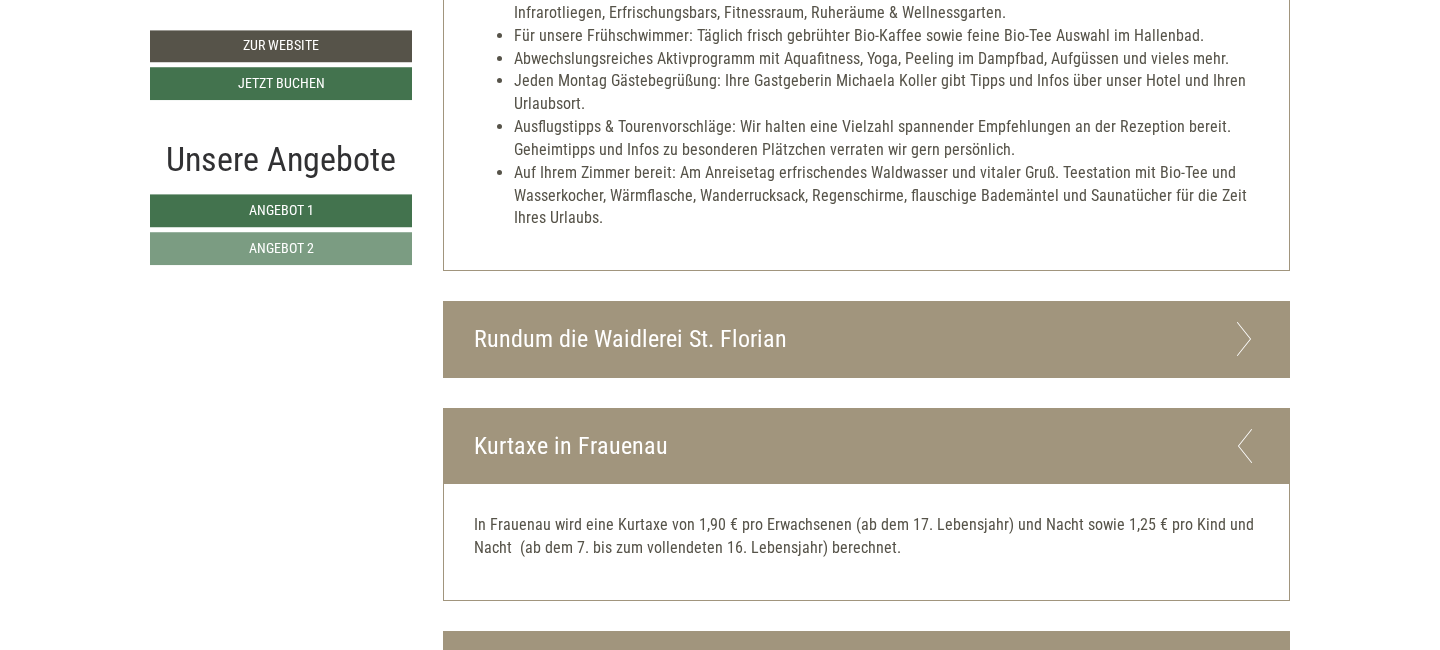 click at bounding box center (1244, 339) 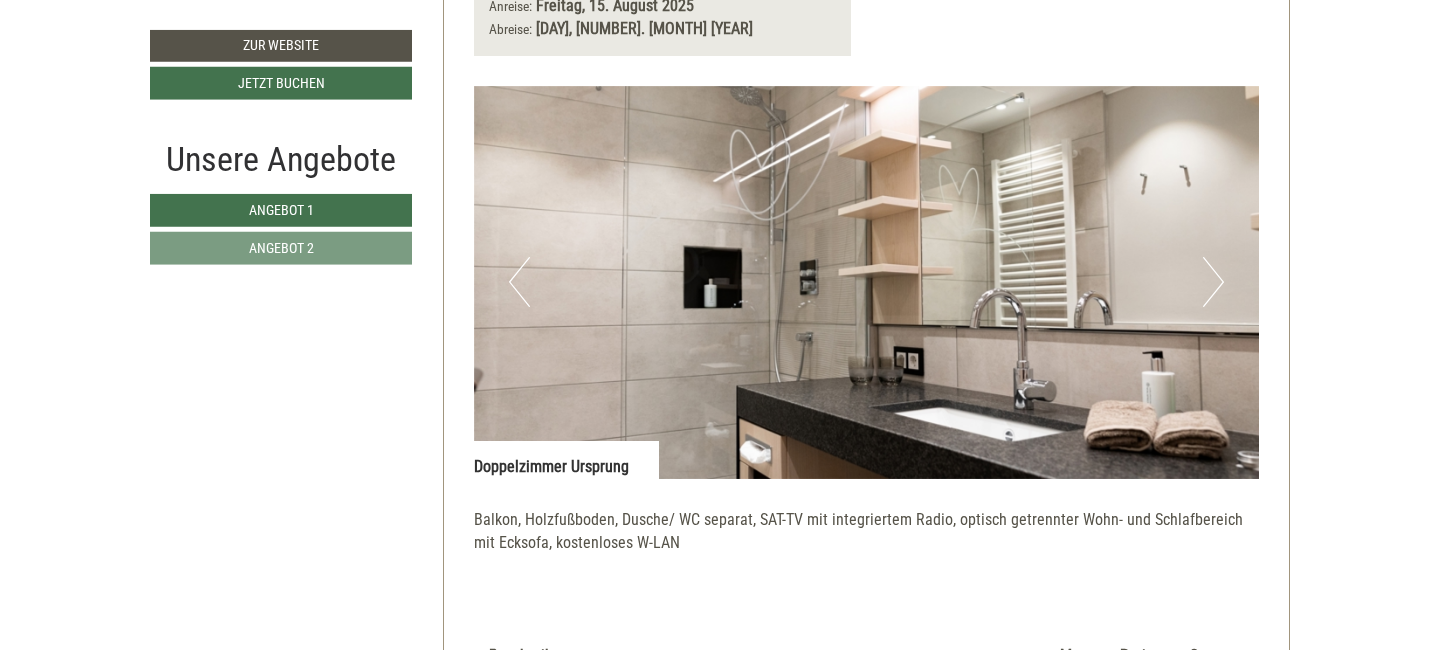 scroll, scrollTop: 2428, scrollLeft: 0, axis: vertical 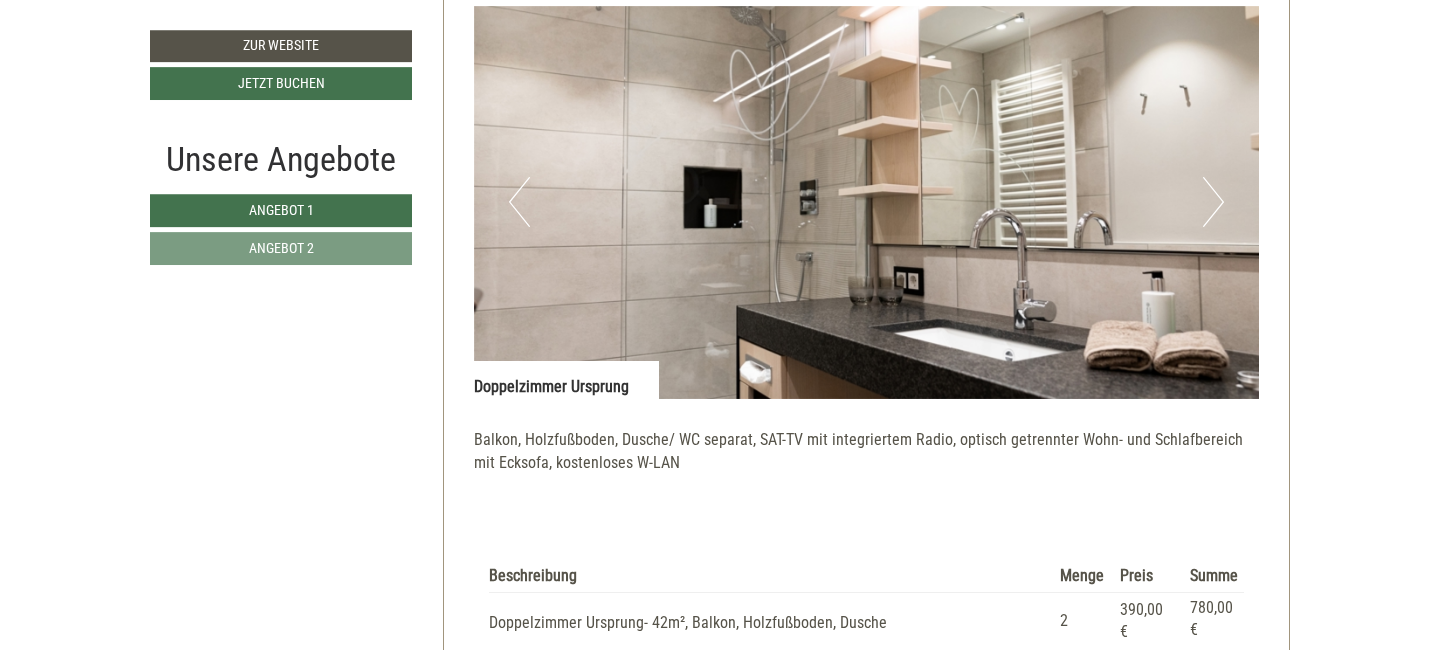 click on "Next" at bounding box center [1213, 202] 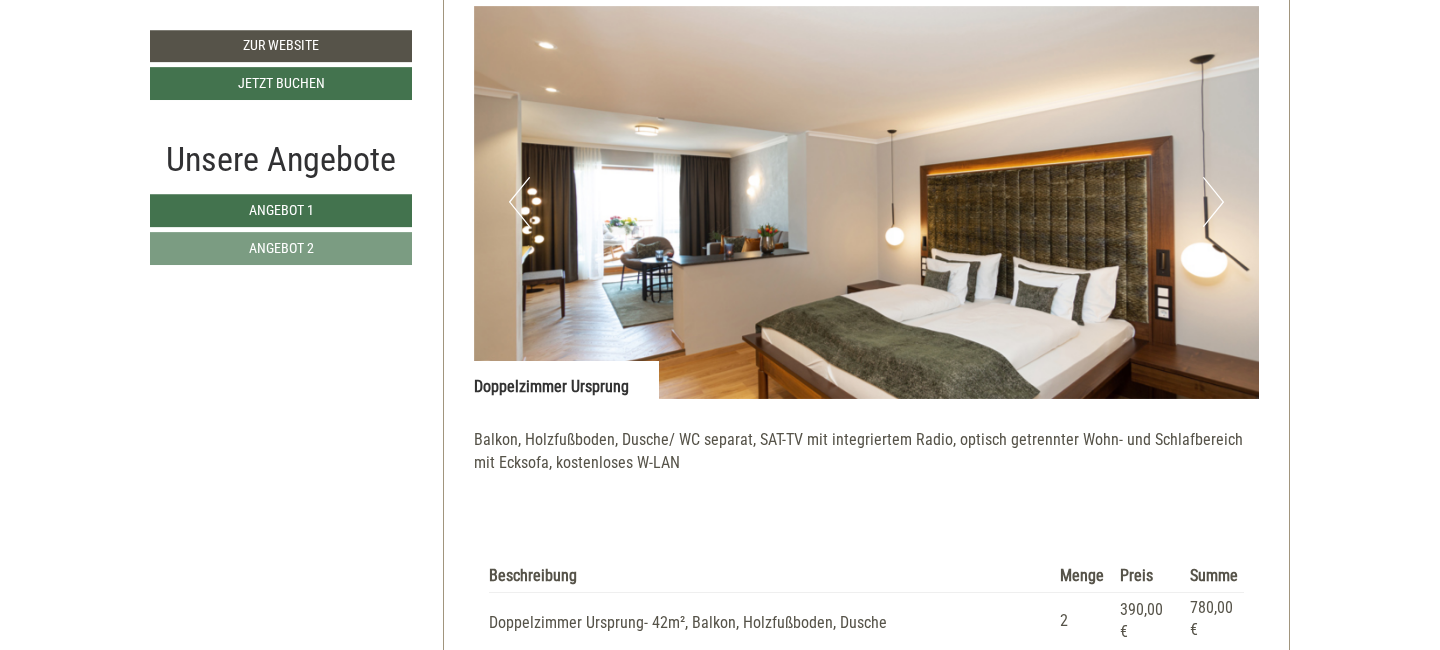 click on "Next" at bounding box center [1213, 202] 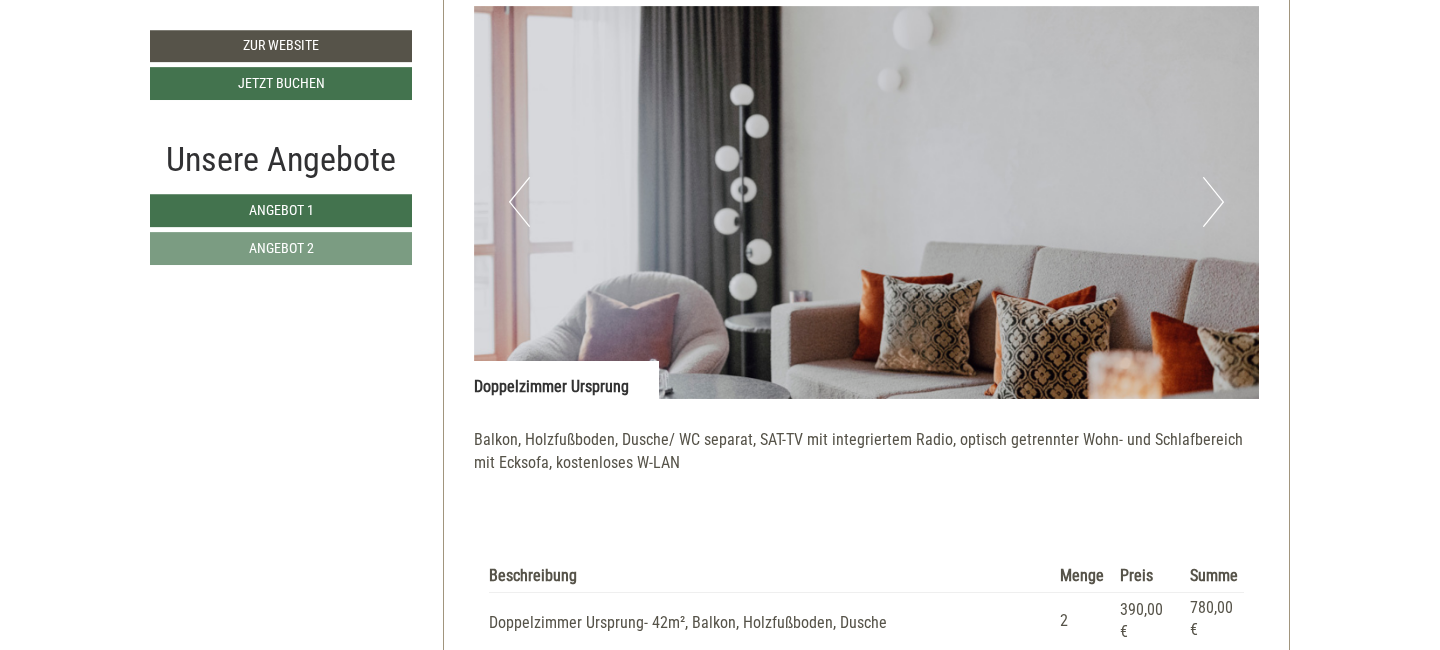 click on "Next" at bounding box center (1213, 202) 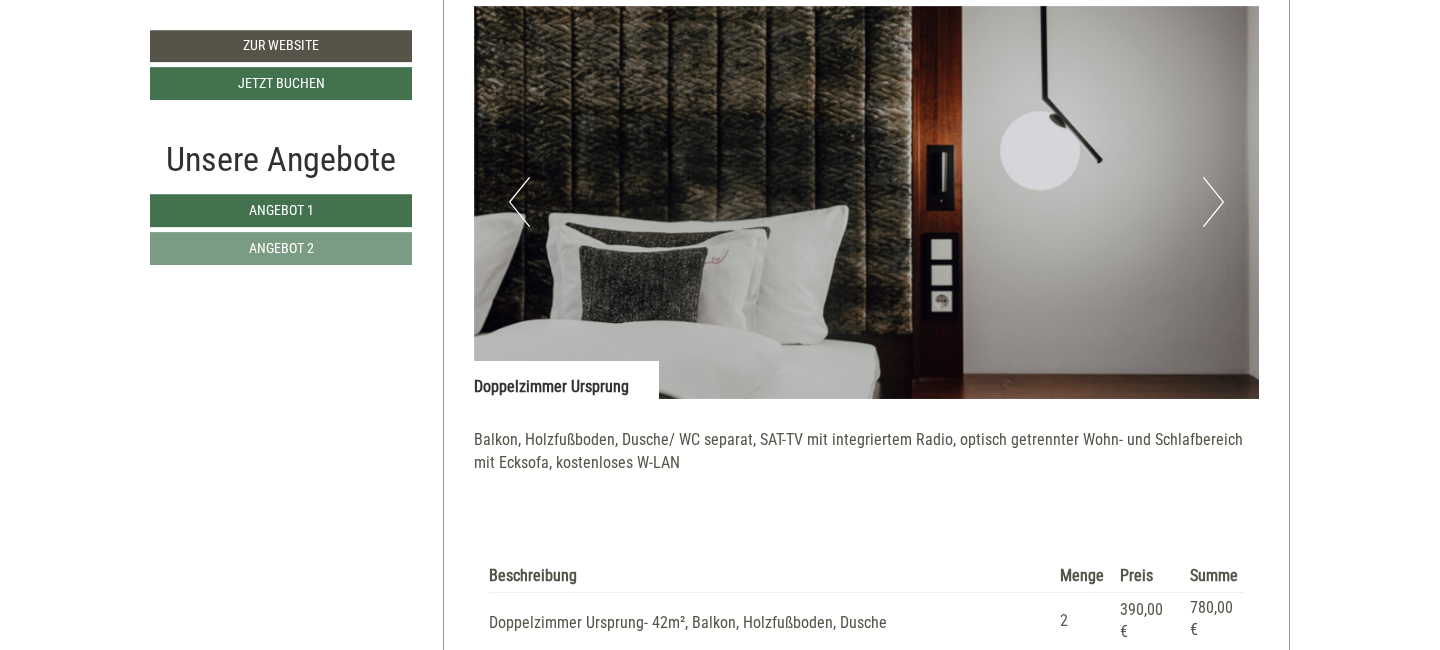 click on "Next" at bounding box center (1213, 202) 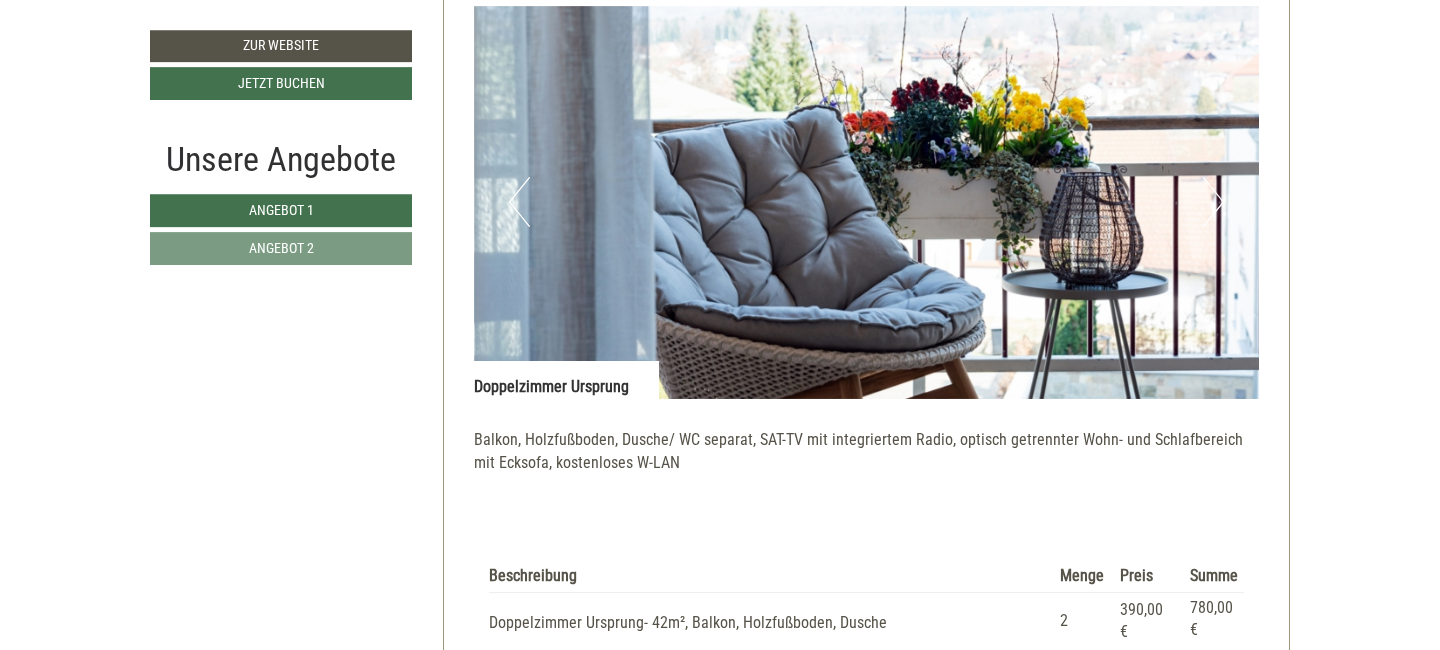 click on "Next" at bounding box center [1213, 202] 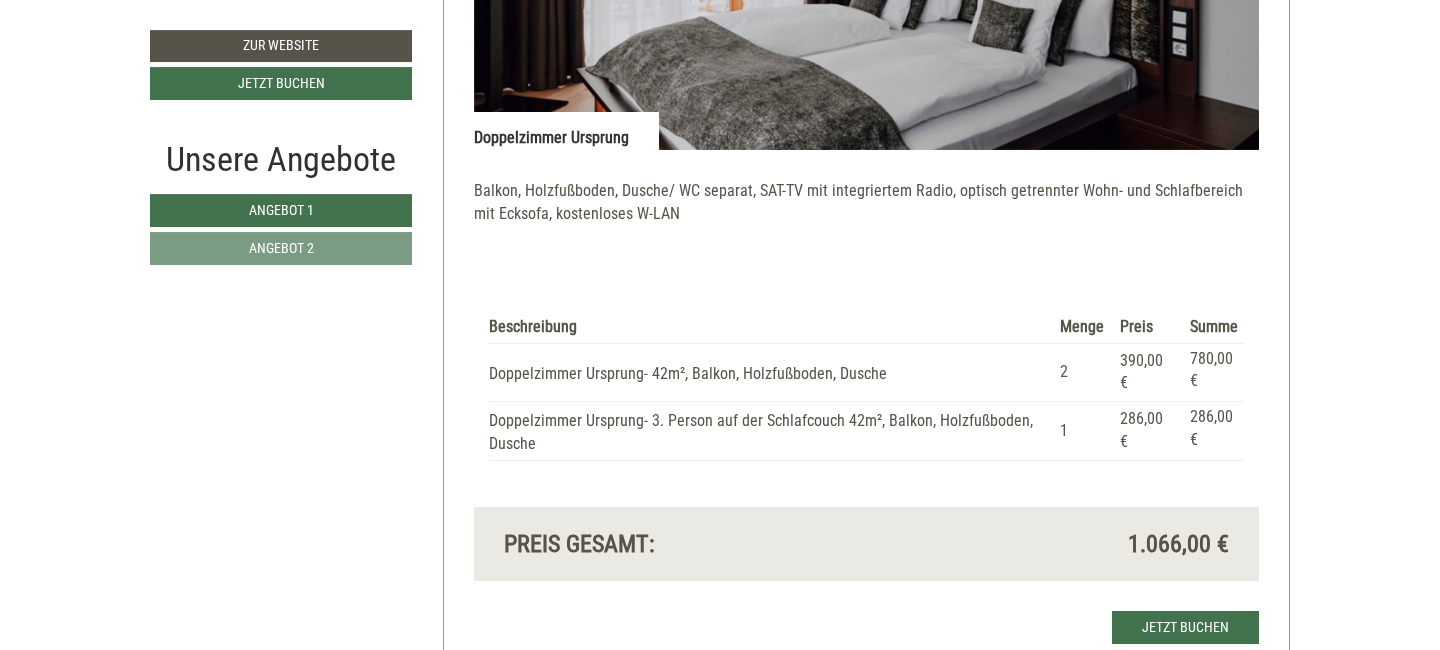 scroll, scrollTop: 2874, scrollLeft: 0, axis: vertical 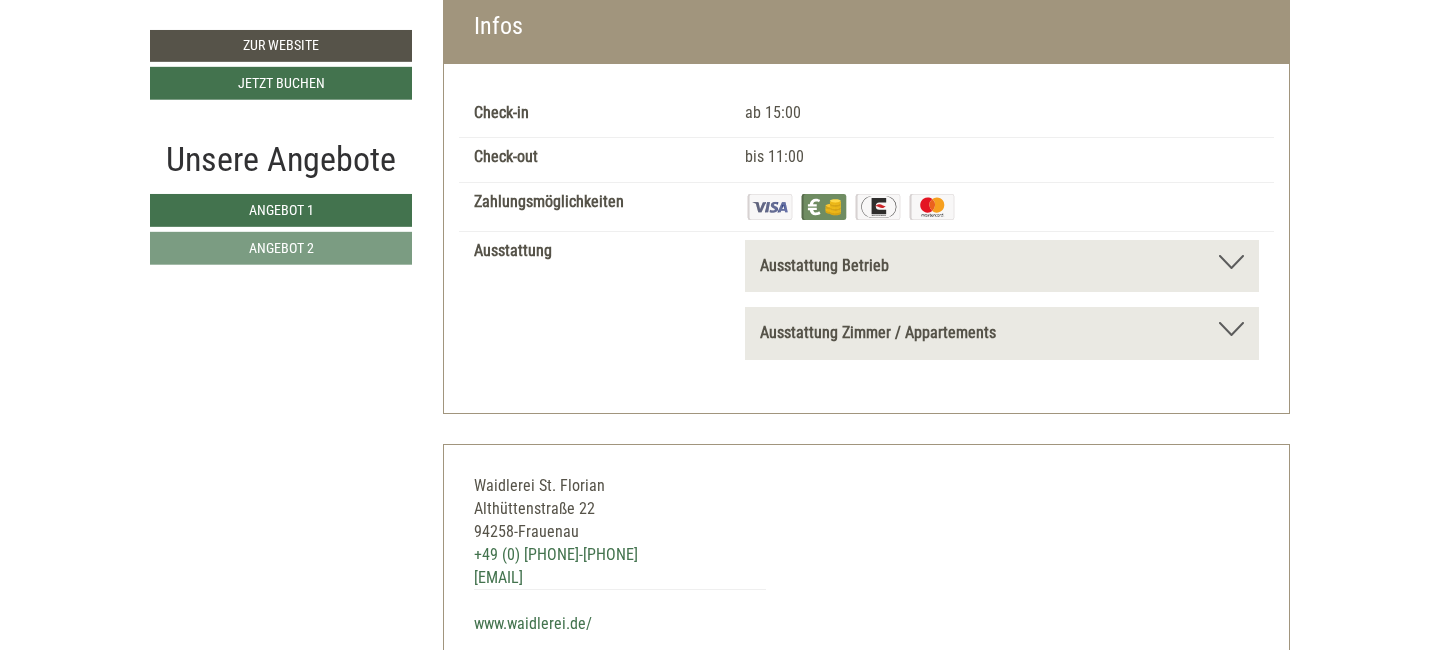 click on "Ausstattung Betrieb
Terrasse, Lounge, Garten, Liegewiese, Aufzug, Wireless/WiFi/Wlan, Gepäck-Aufbewahrung" at bounding box center (1002, 266) 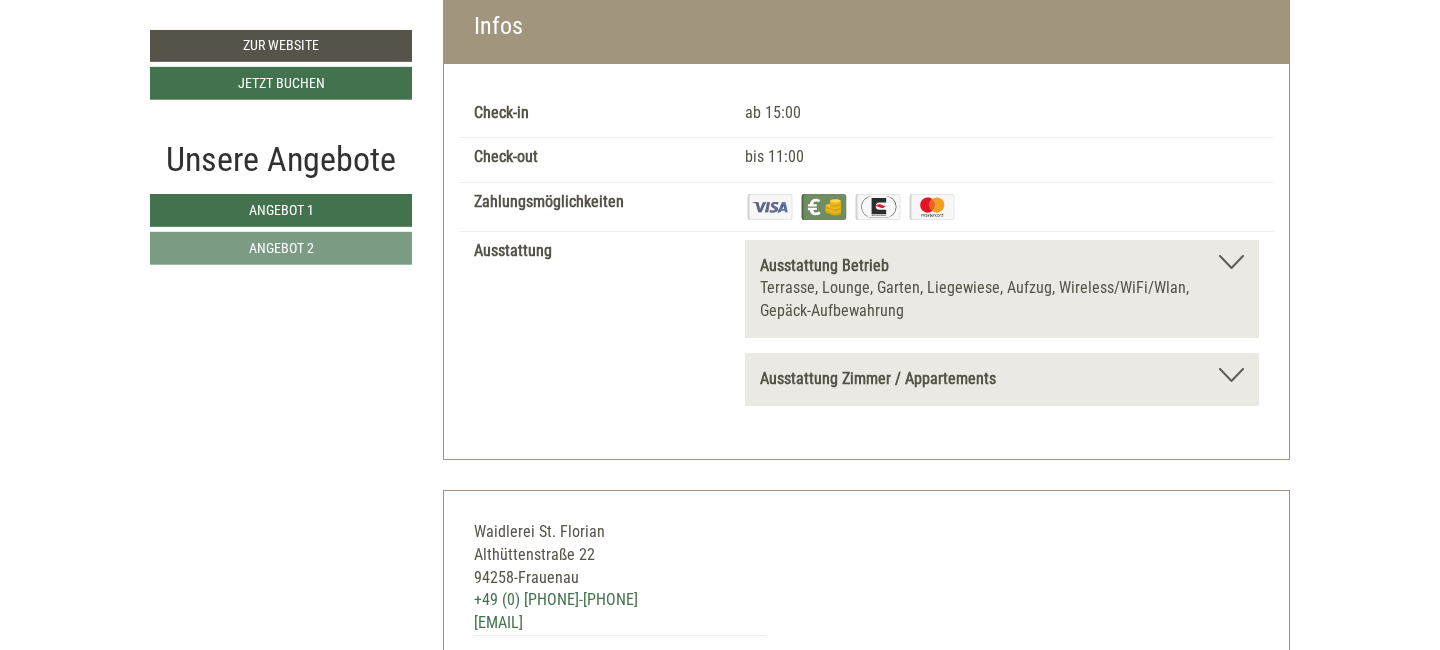 click at bounding box center [1231, 375] 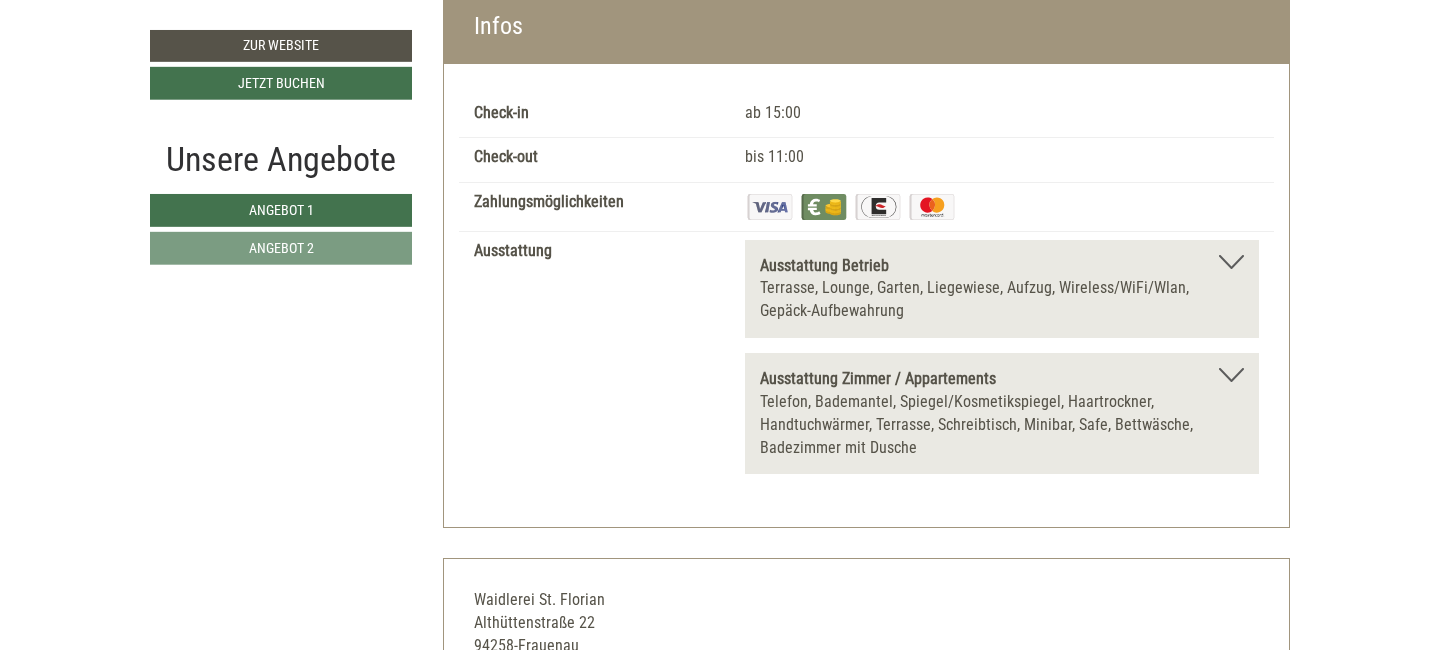 drag, startPoint x: 592, startPoint y: 353, endPoint x: 633, endPoint y: 369, distance: 44.011364 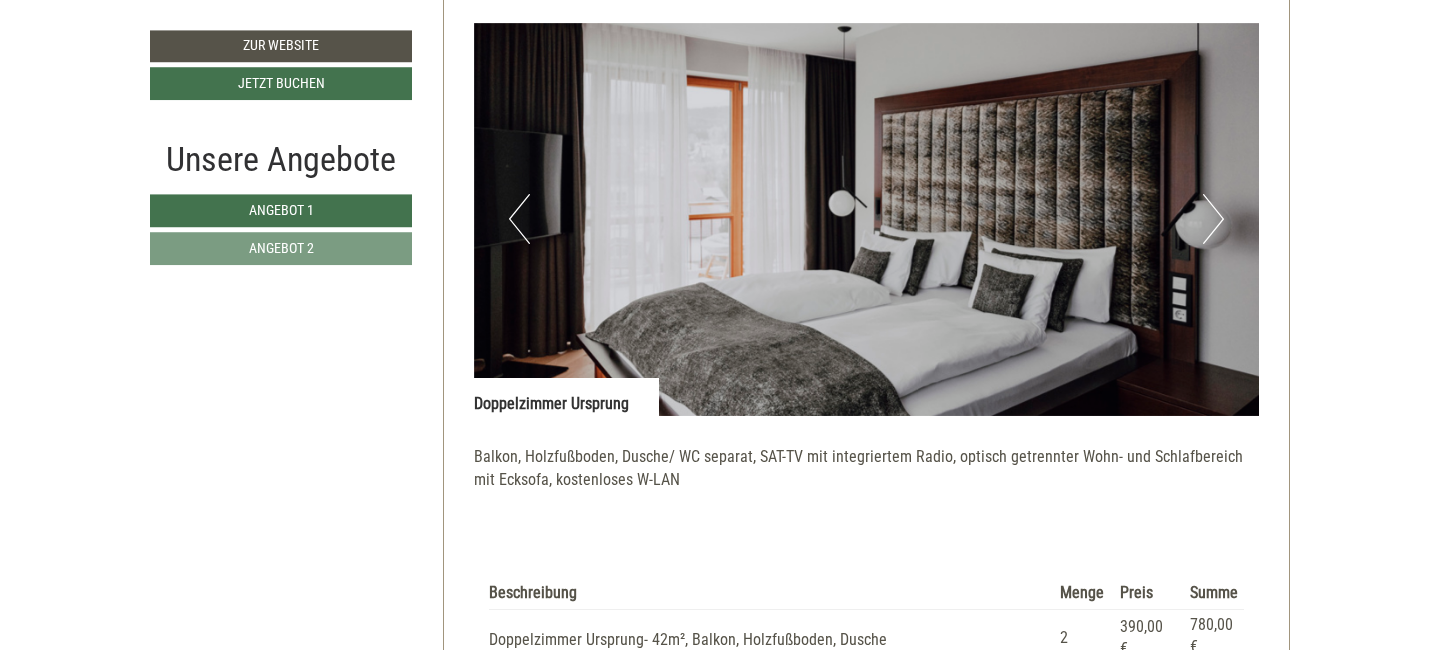 scroll, scrollTop: 2605, scrollLeft: 0, axis: vertical 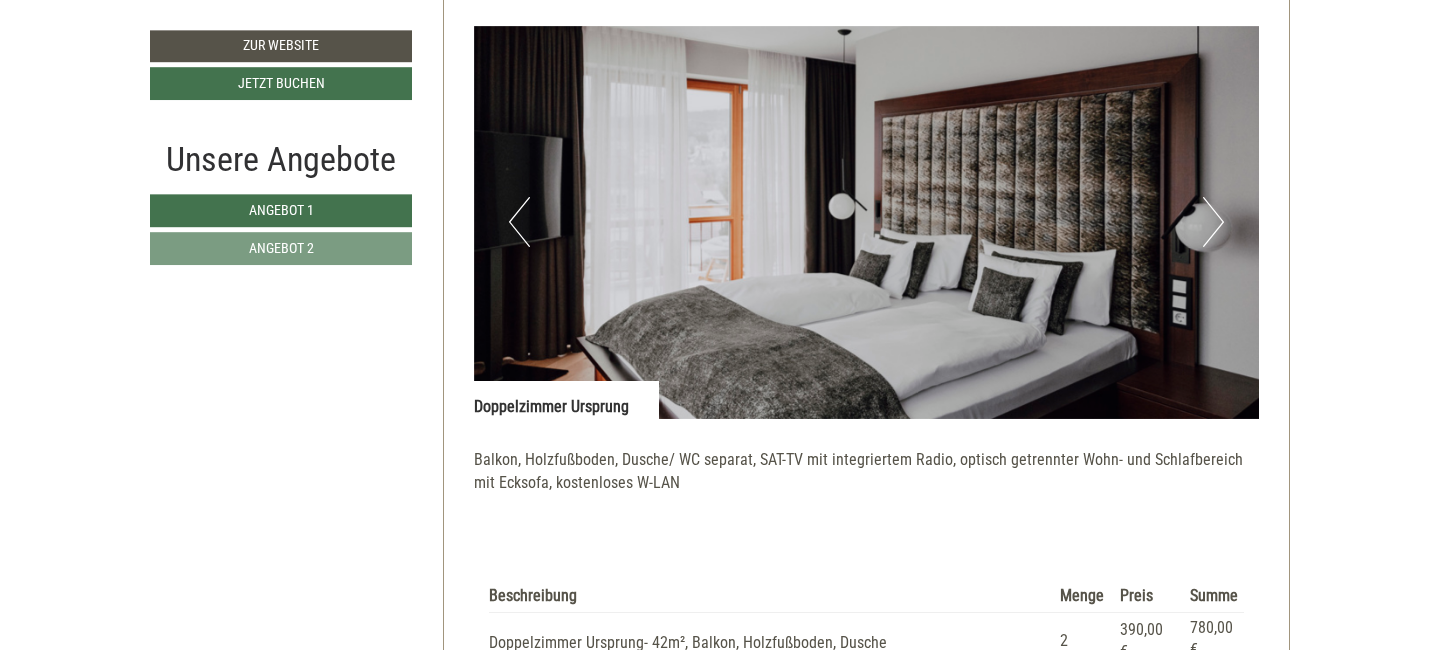 click on "Next" at bounding box center (1213, 222) 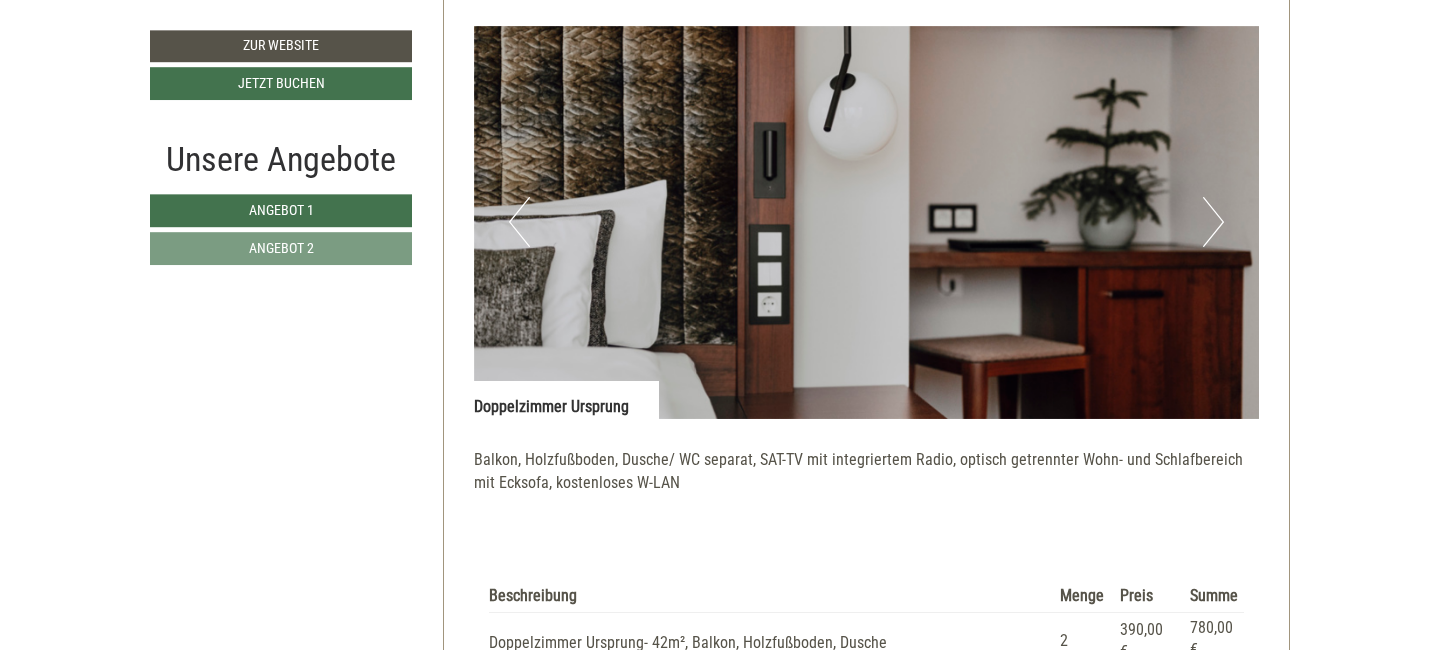 click on "Next" at bounding box center [1213, 222] 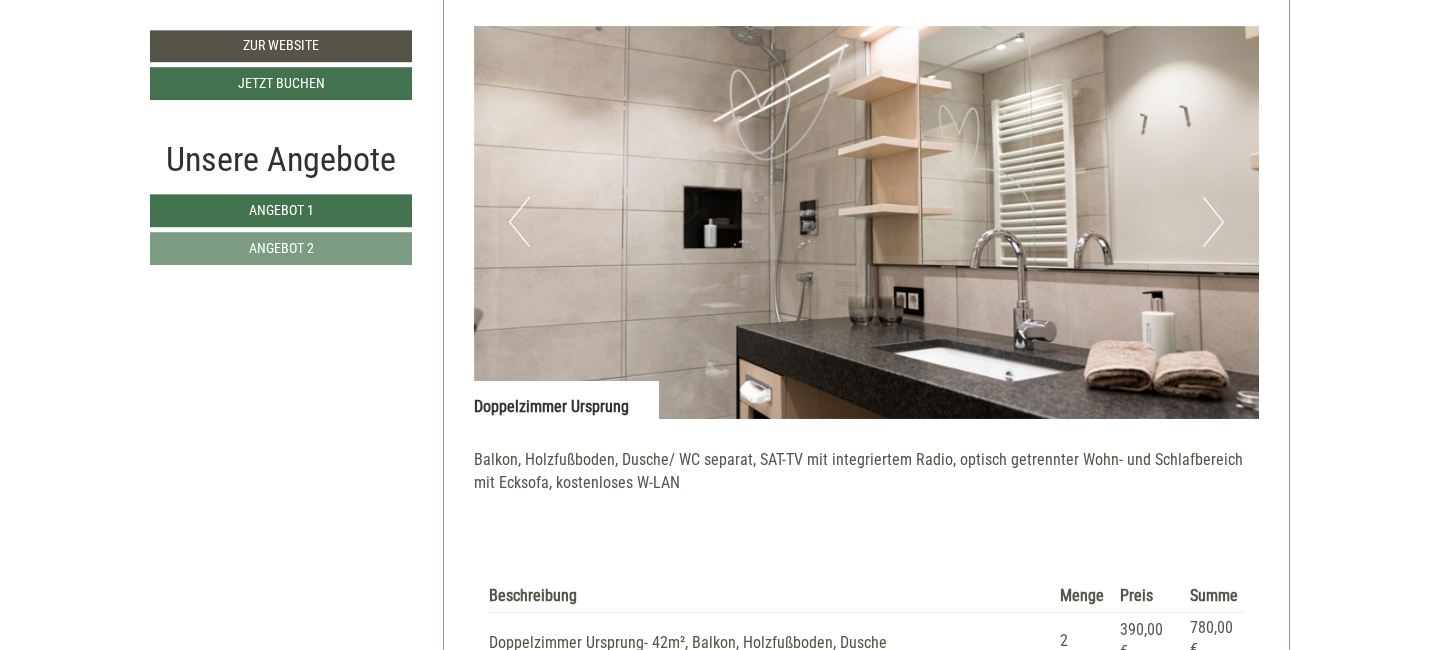 click on "Next" at bounding box center [1213, 222] 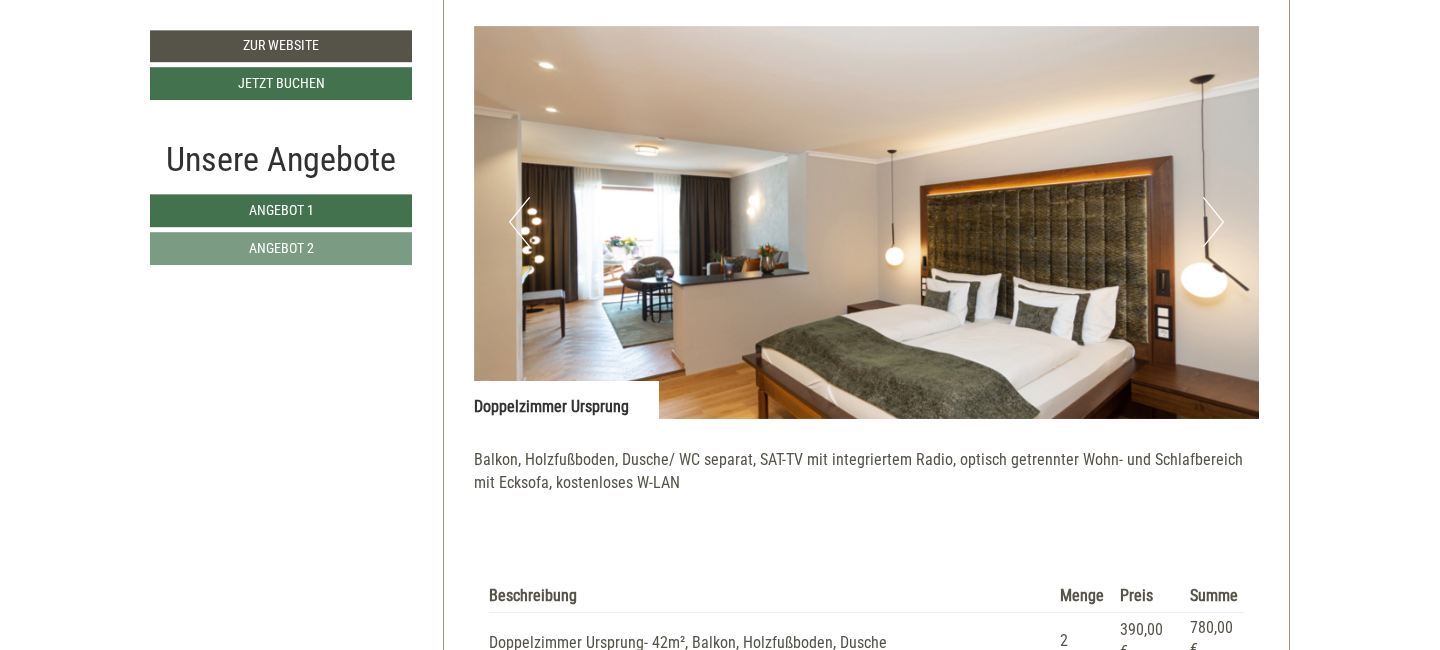 click on "Next" at bounding box center [1213, 222] 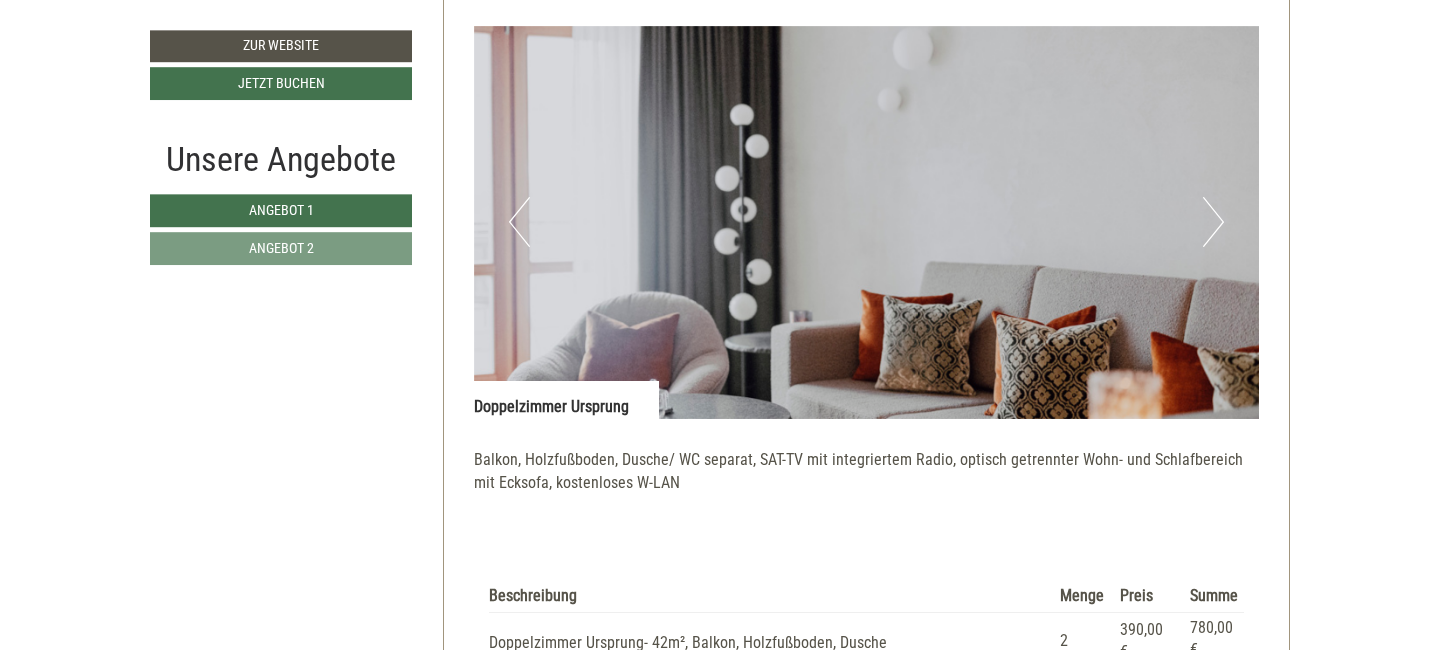 click on "Next" at bounding box center [1213, 222] 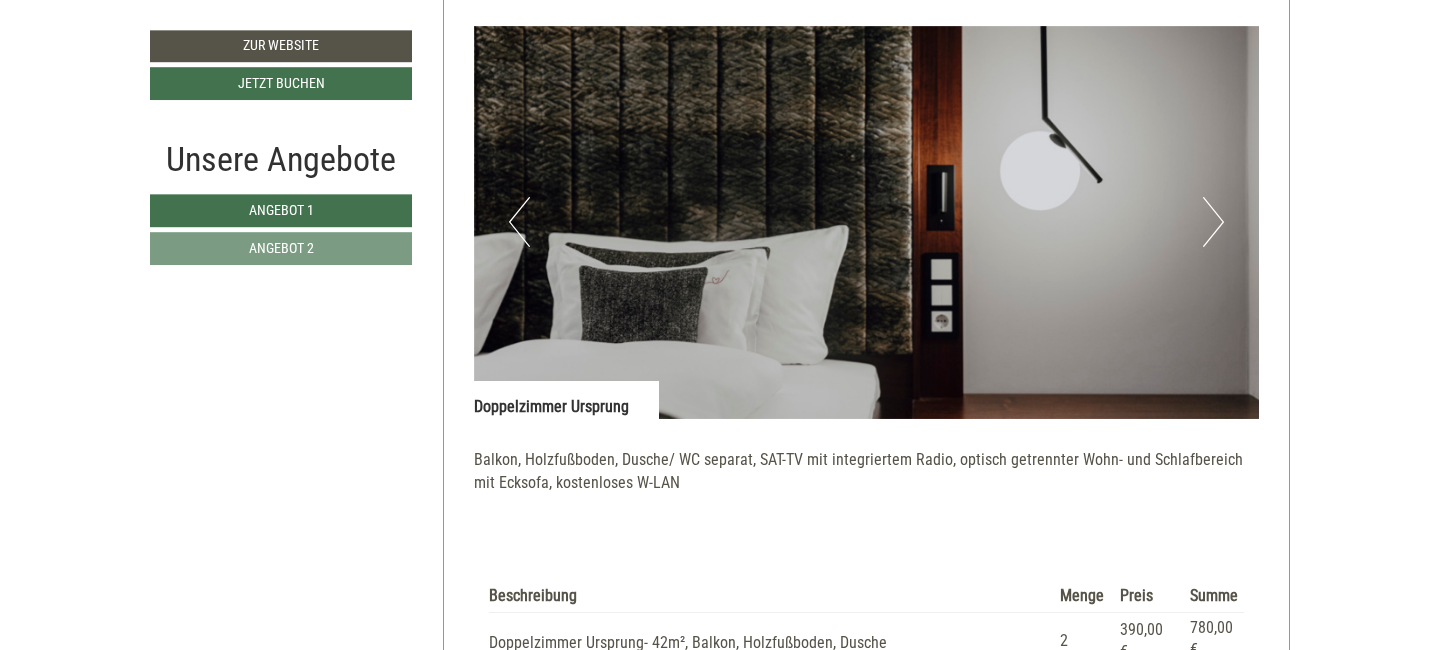 click on "Next" at bounding box center [1213, 222] 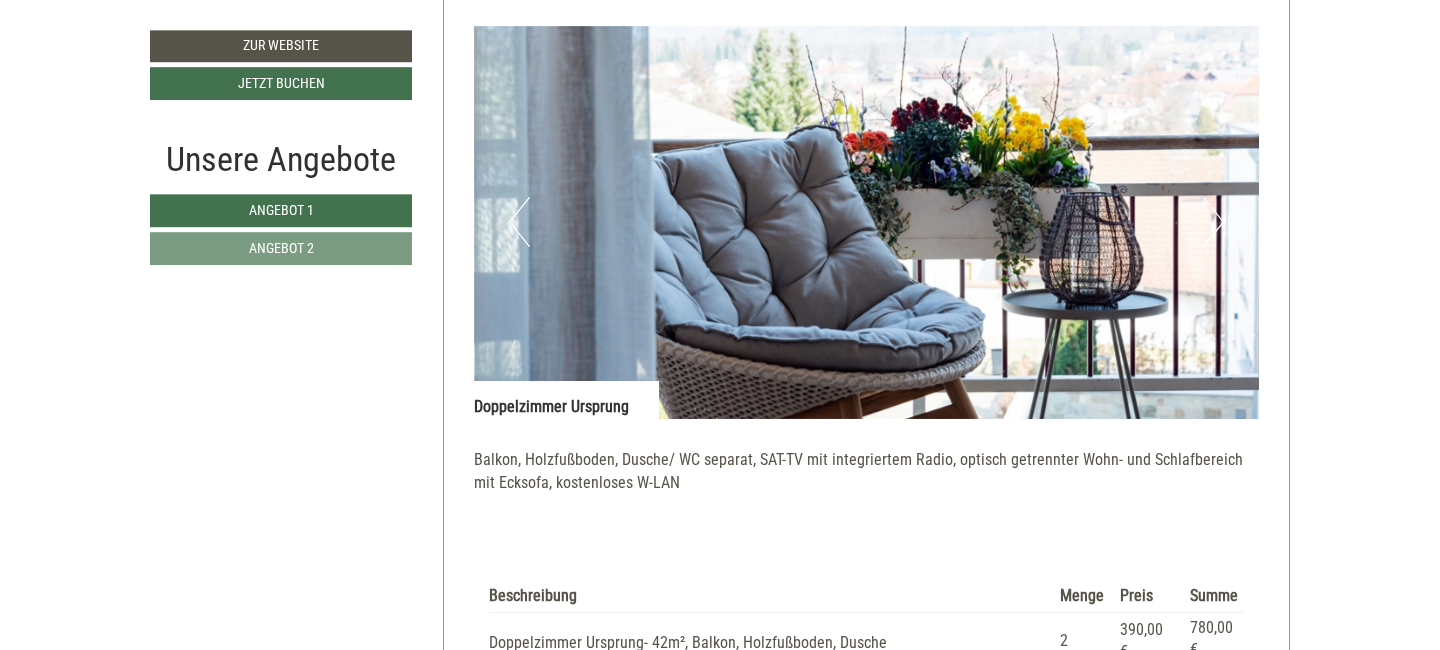 click on "Next" at bounding box center [1213, 222] 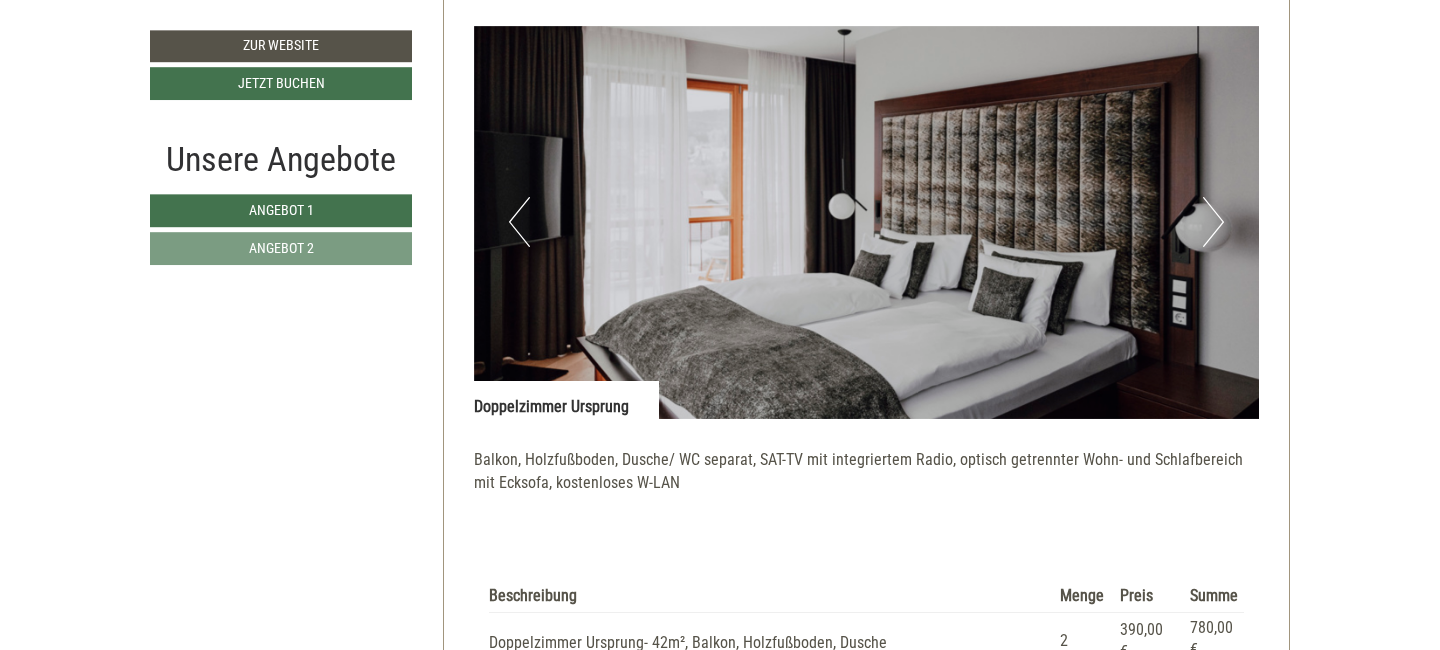 click on "Next" at bounding box center [1213, 222] 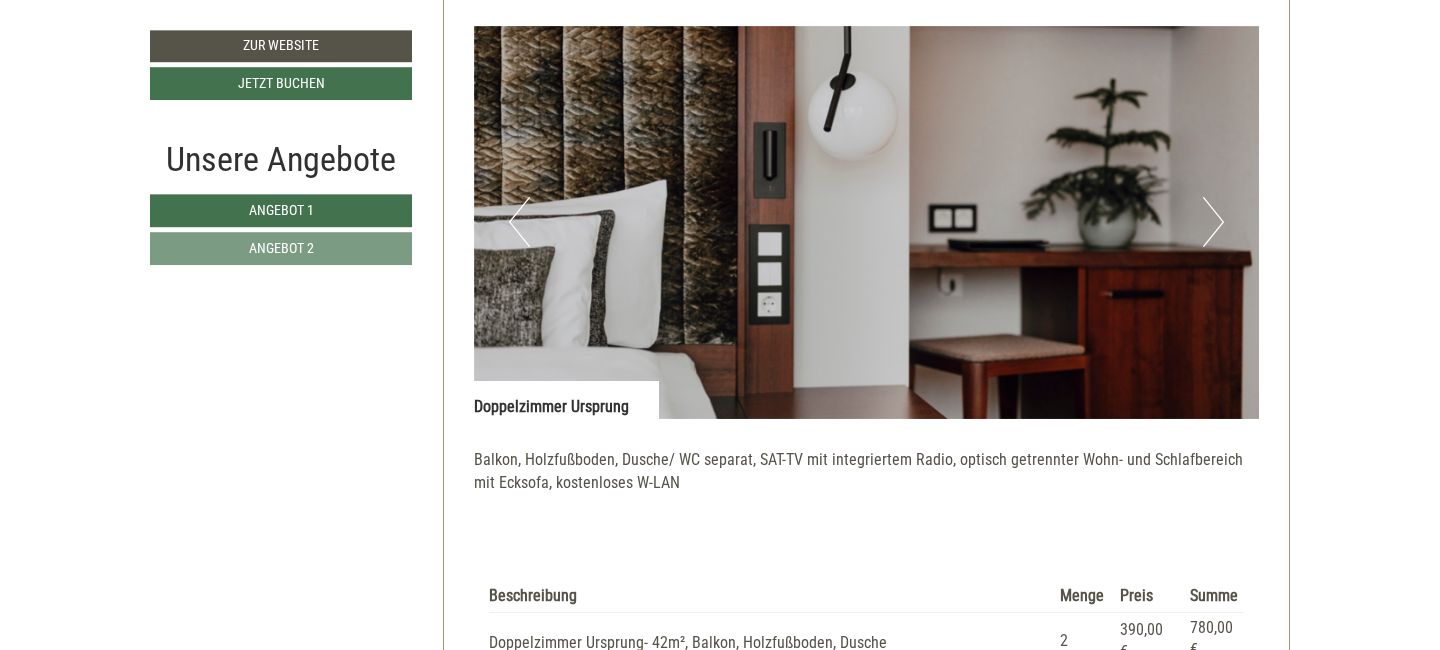 click on "Next" at bounding box center [1213, 222] 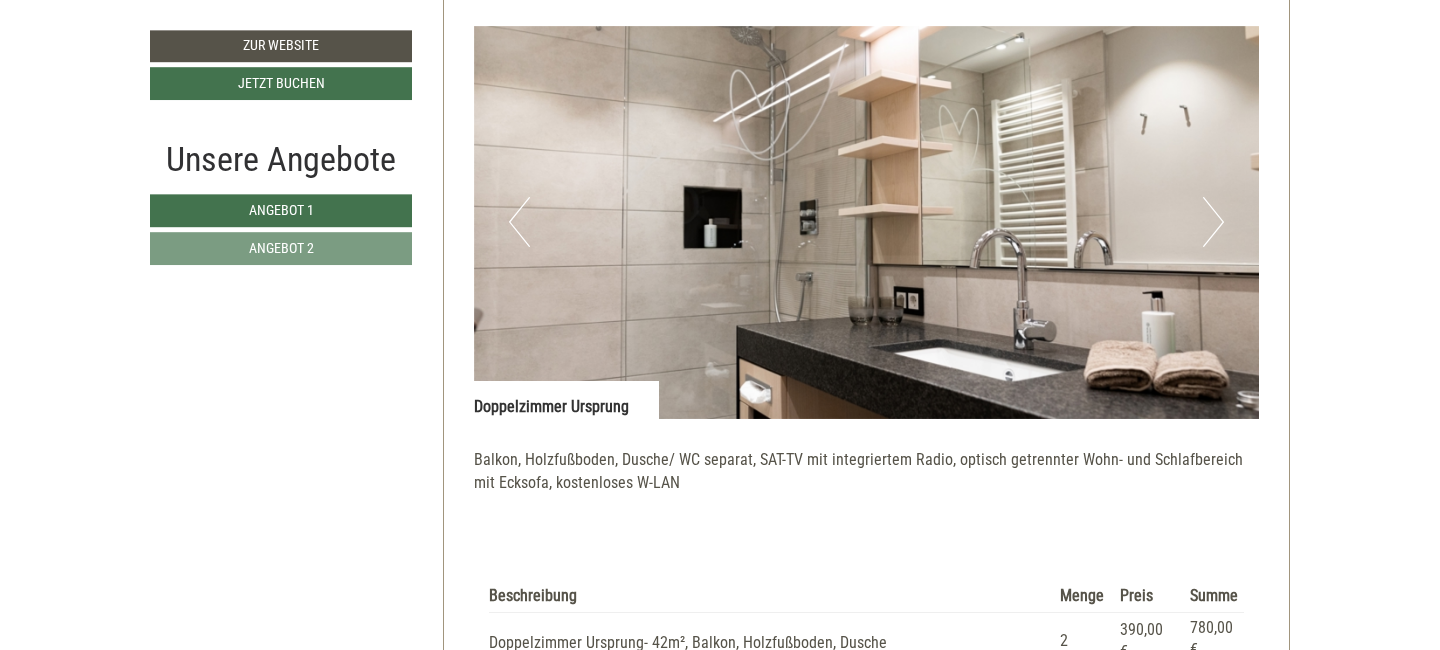 click on "Next" at bounding box center (1213, 222) 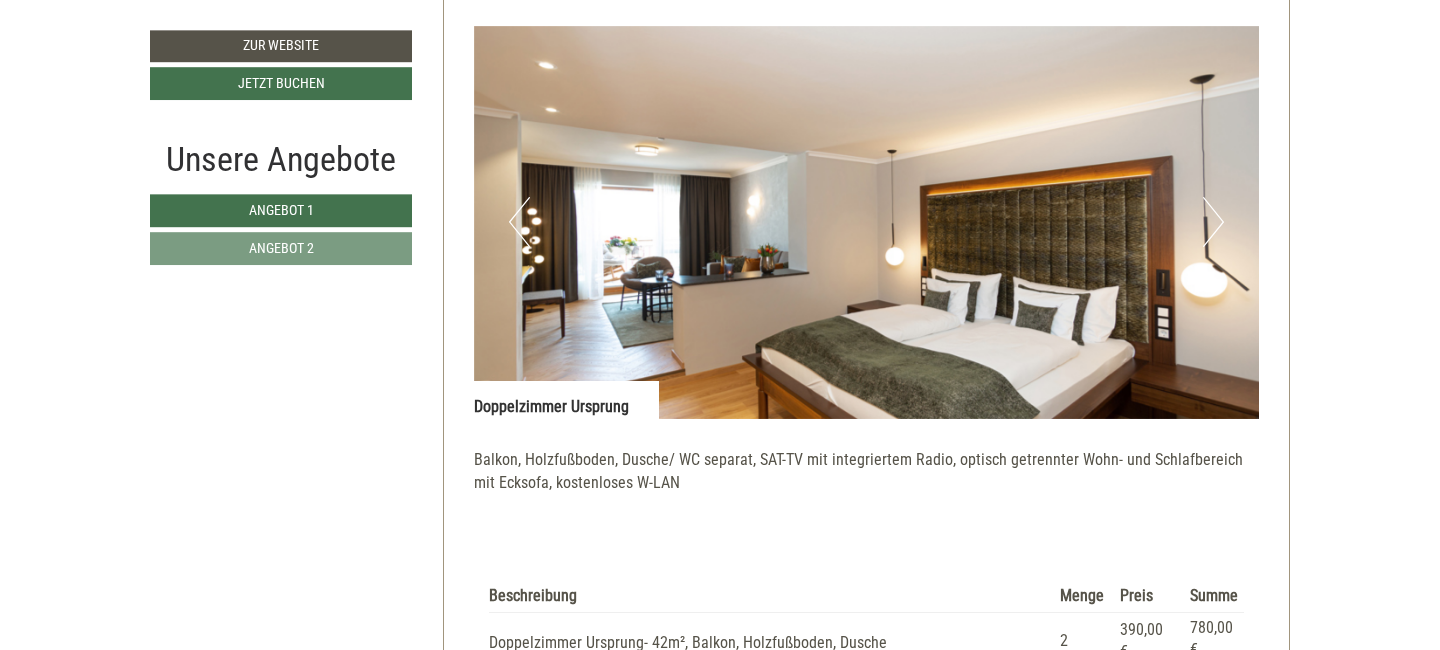 click on "Next" at bounding box center (1213, 222) 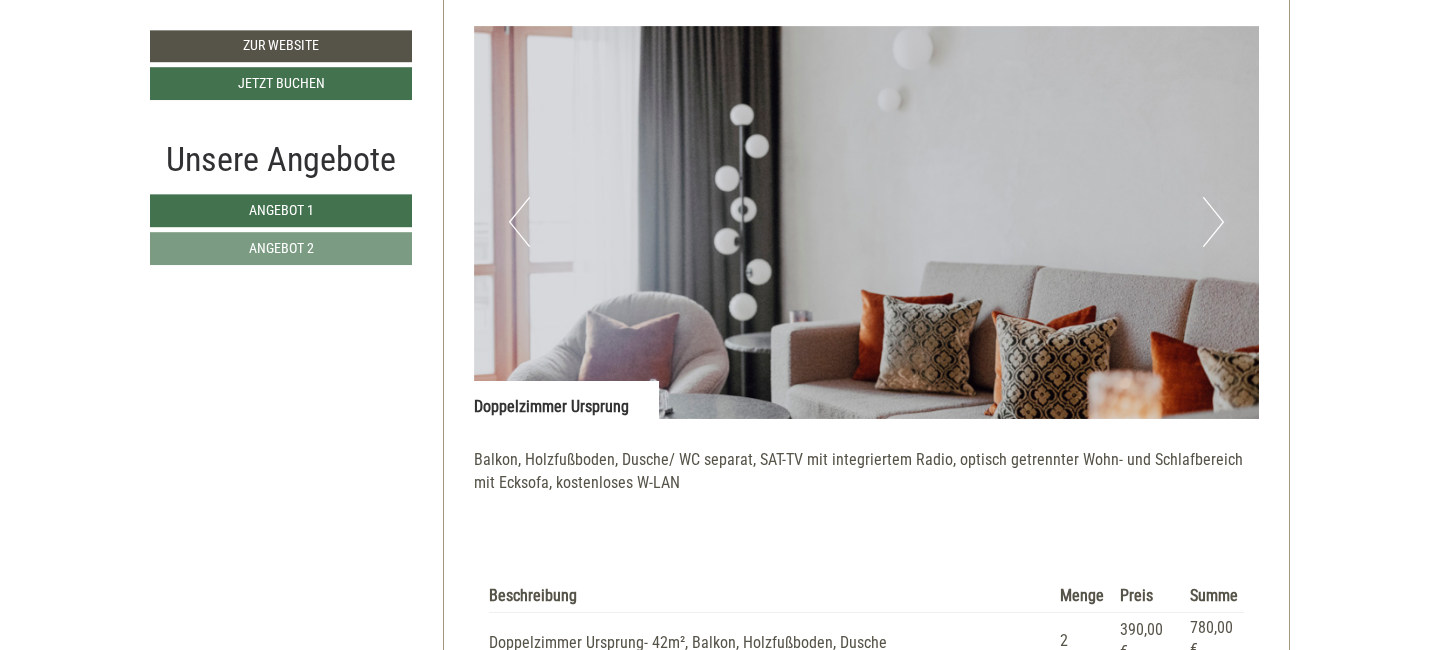 click on "Next" at bounding box center [1213, 222] 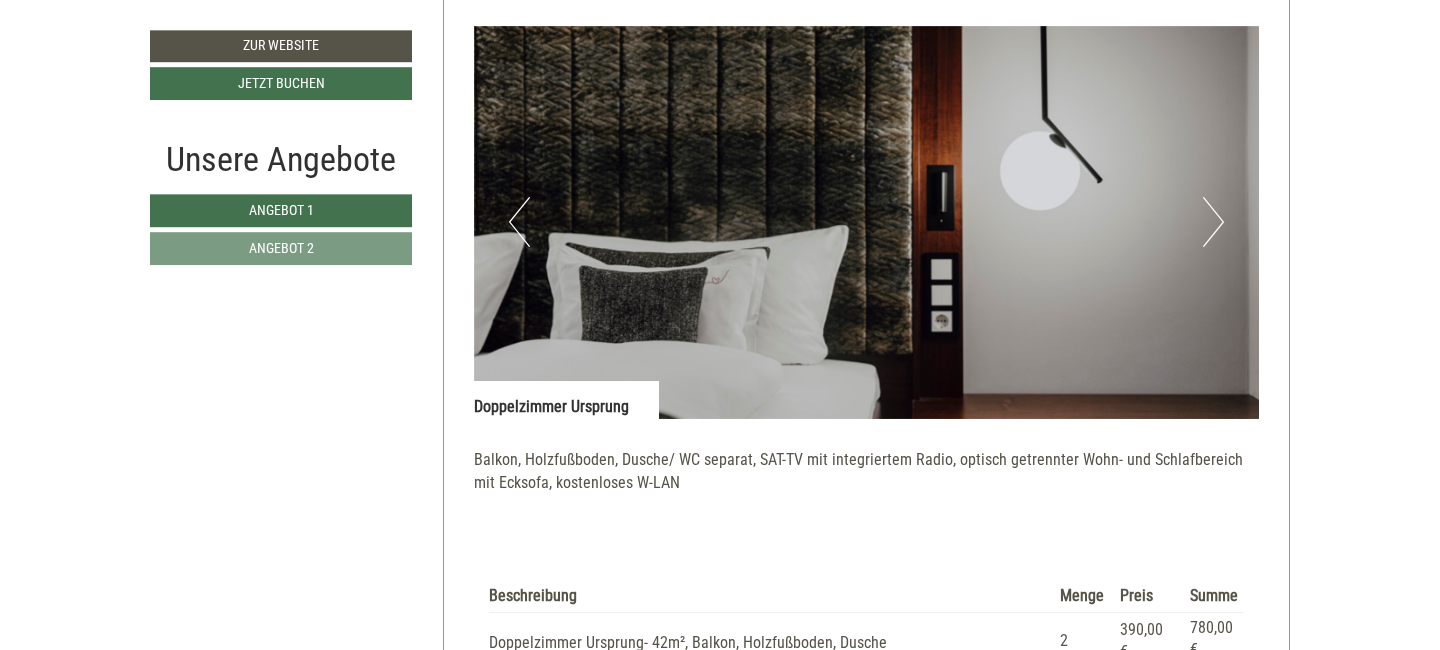 click on "Next" at bounding box center (1213, 222) 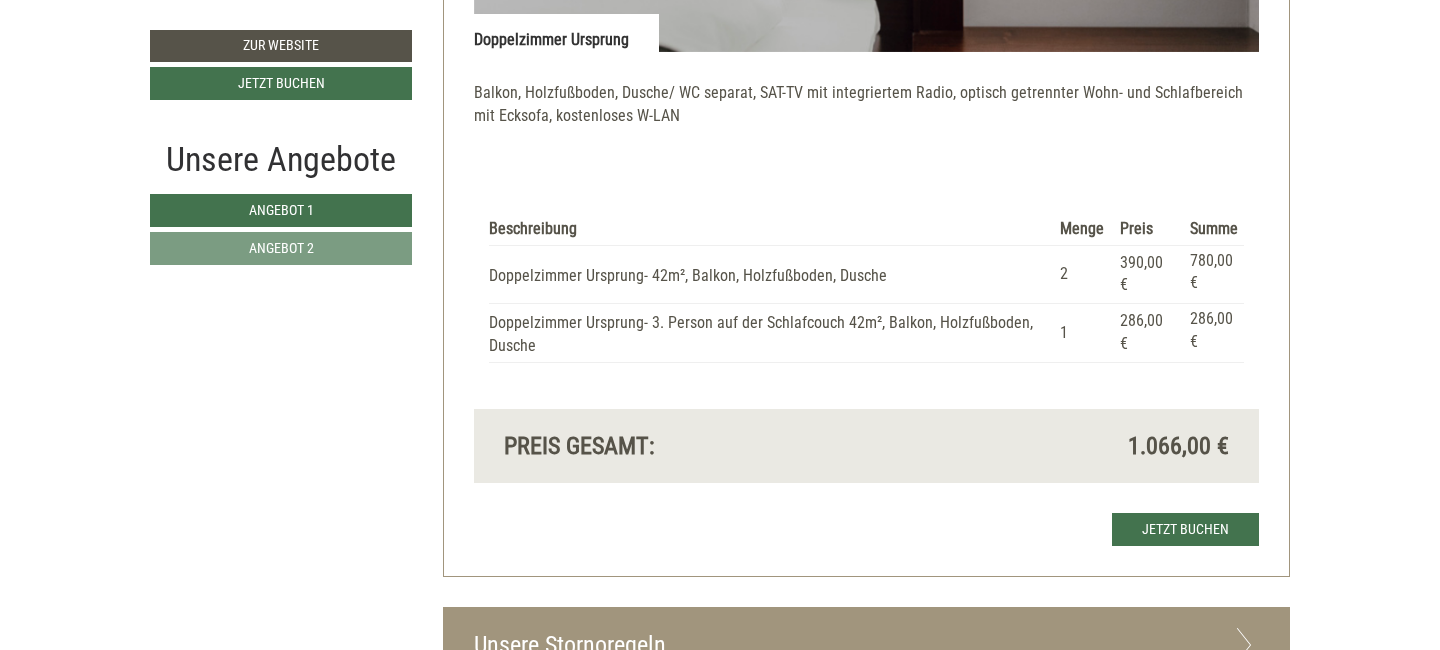 scroll, scrollTop: 2974, scrollLeft: 0, axis: vertical 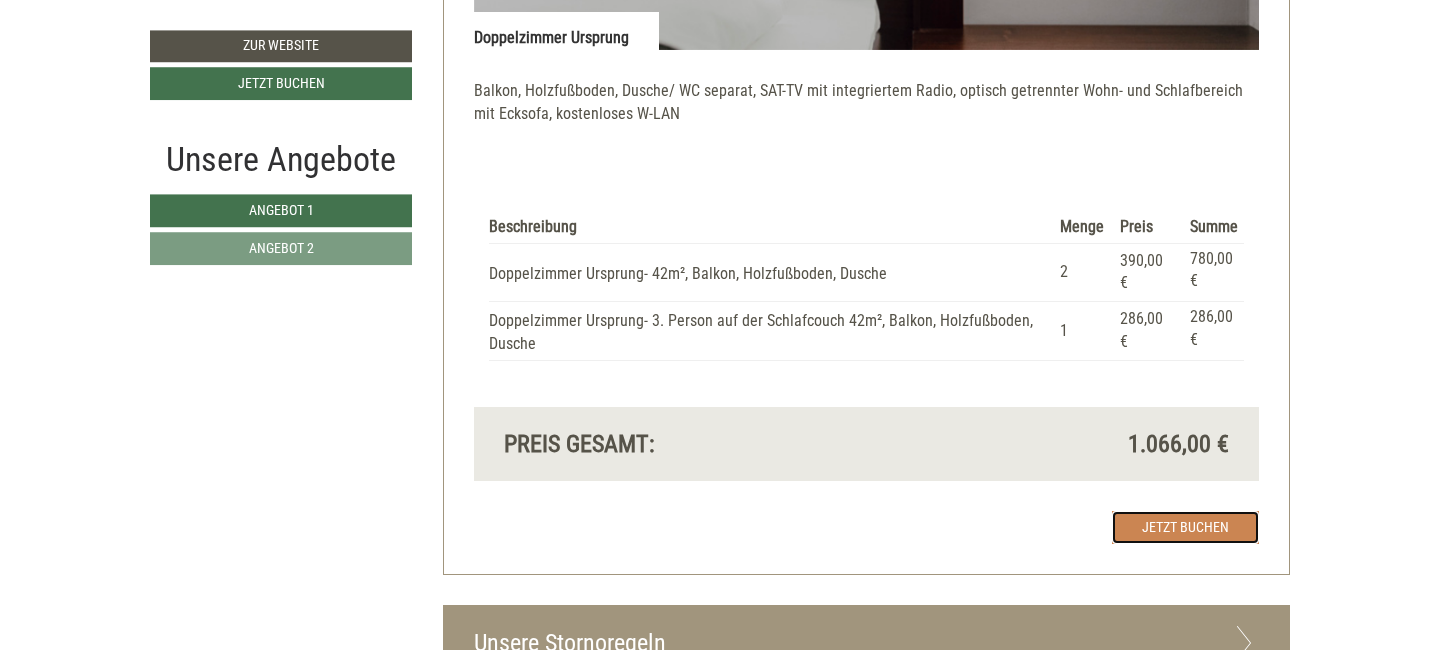 click on "Jetzt buchen" at bounding box center [1185, 527] 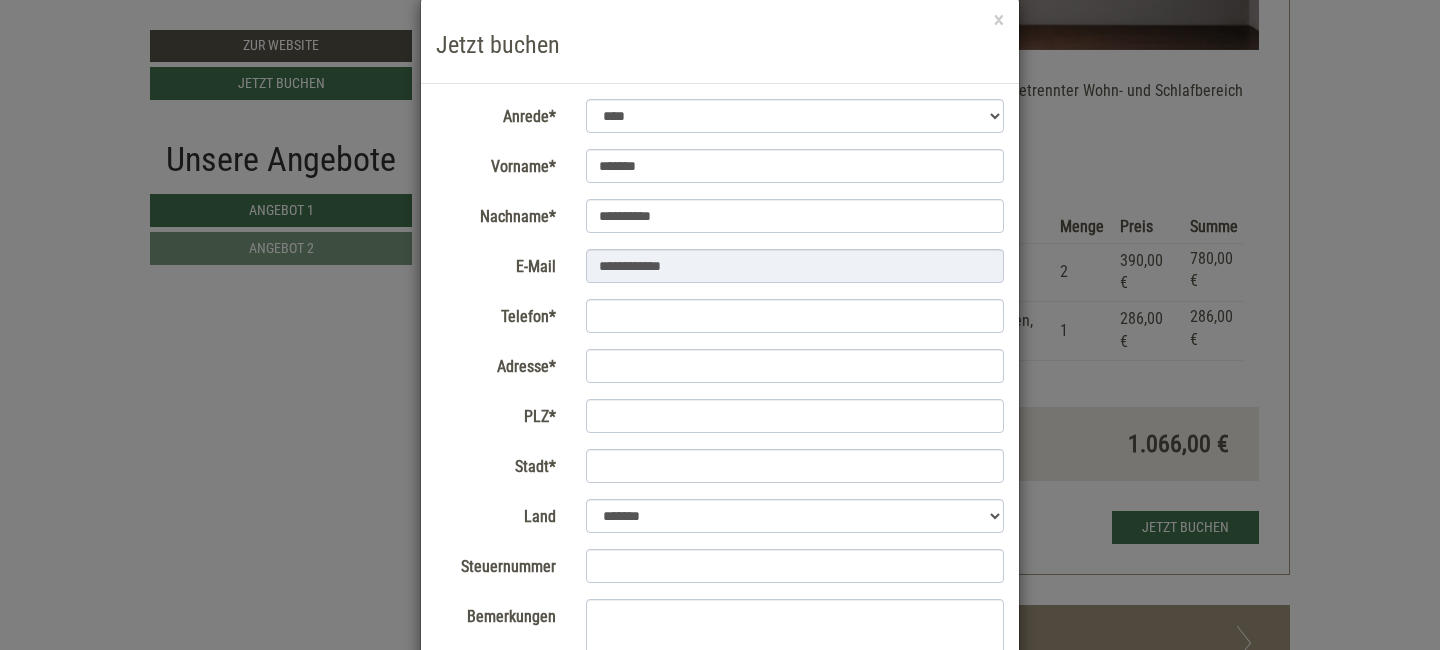 scroll, scrollTop: 33, scrollLeft: 0, axis: vertical 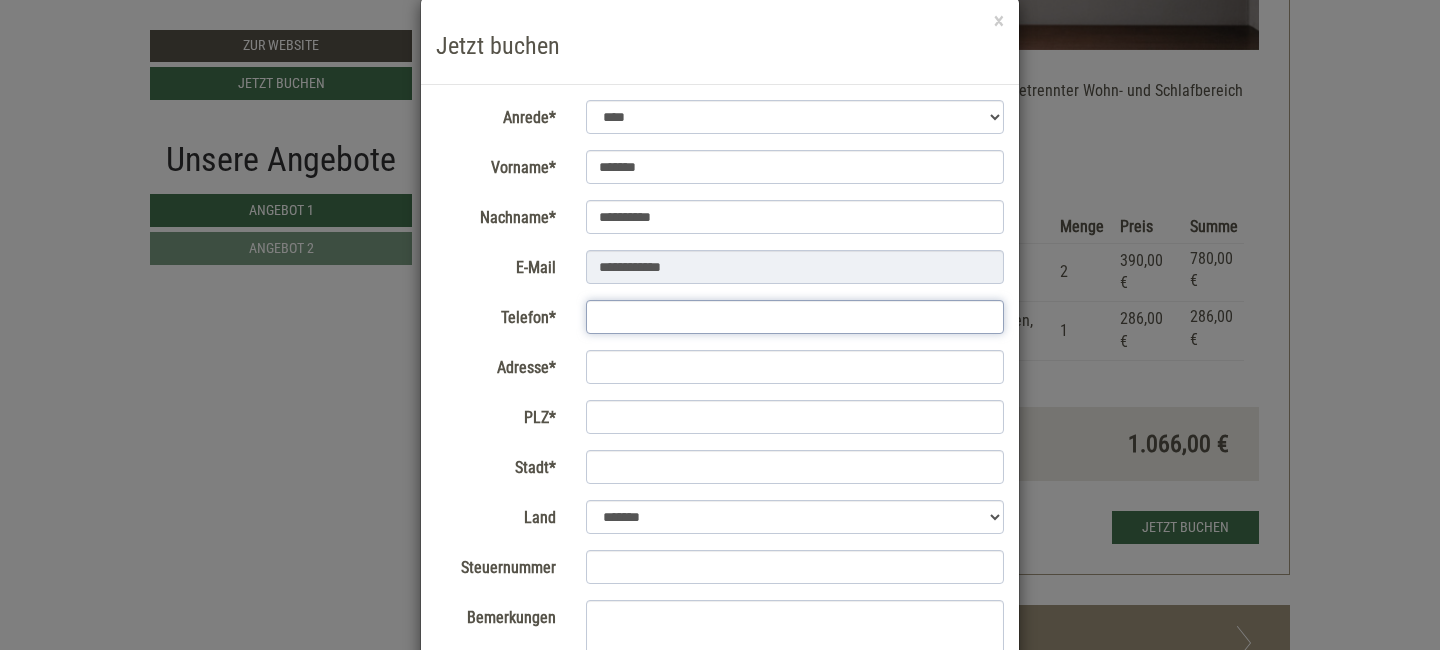 click on "Telefon*" at bounding box center (795, 317) 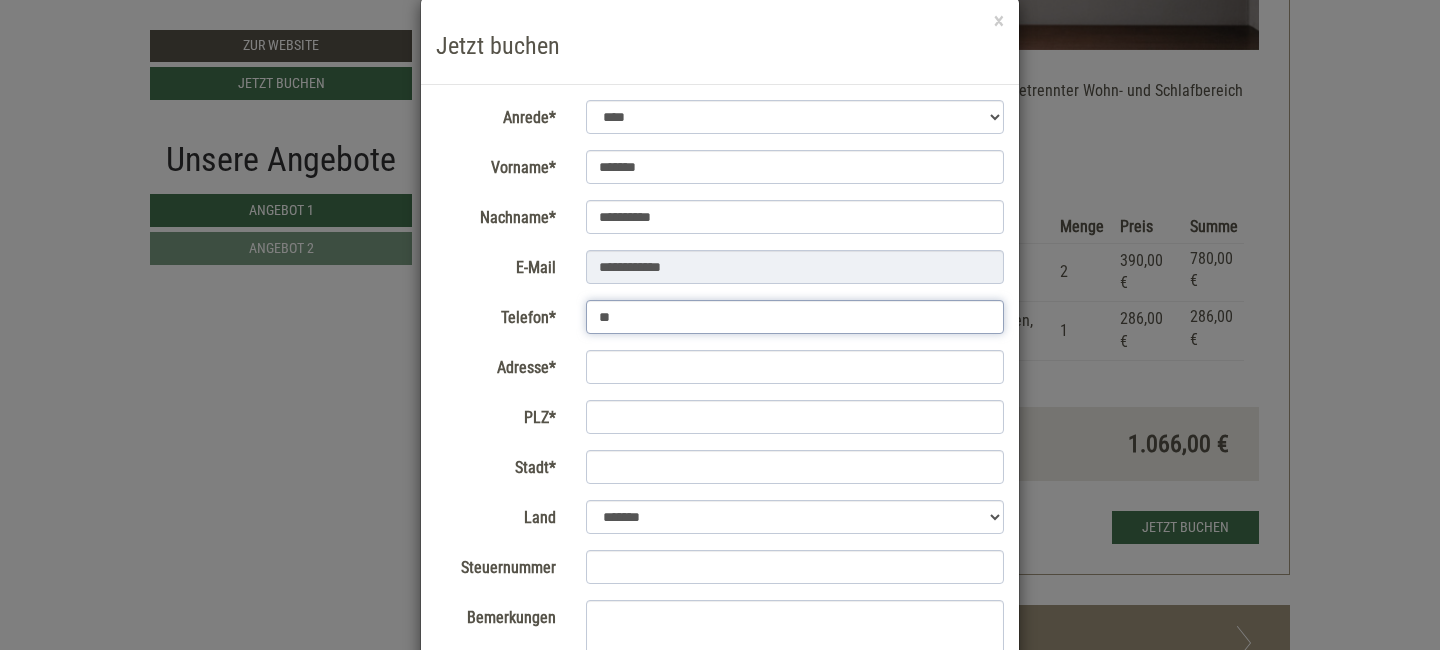 type on "*" 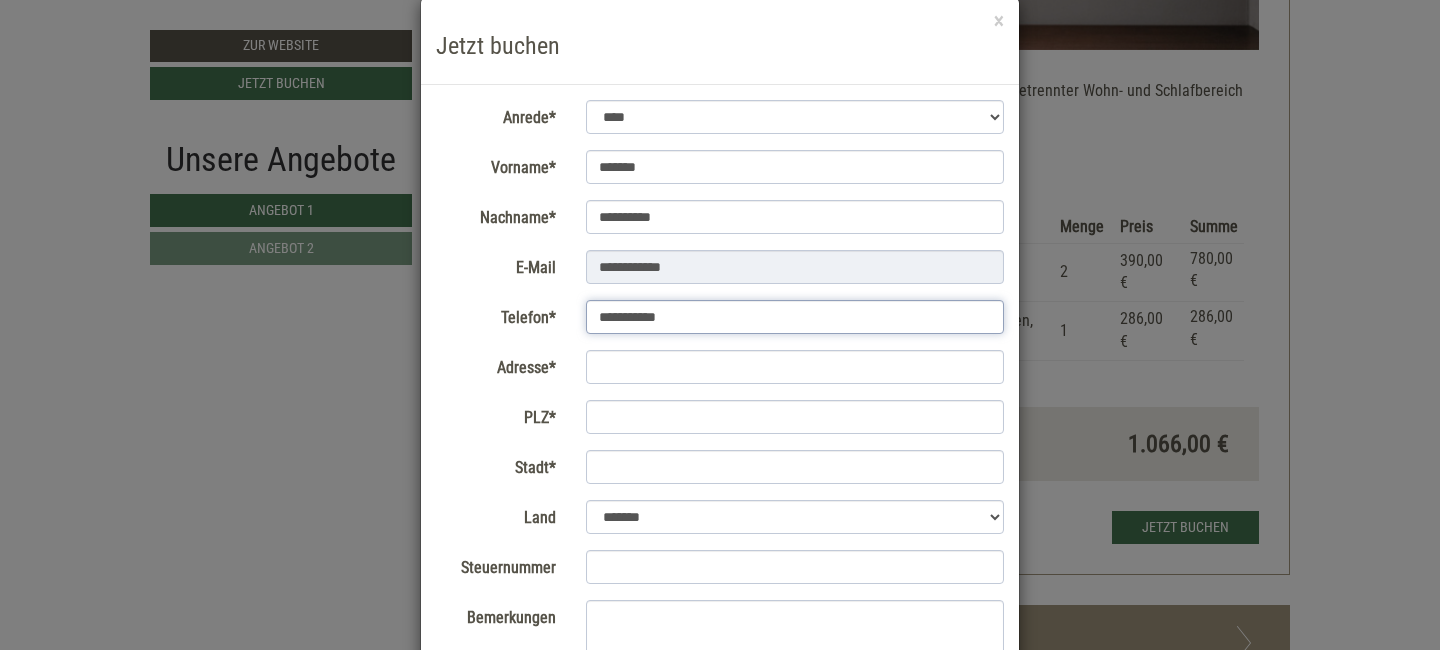 type on "**********" 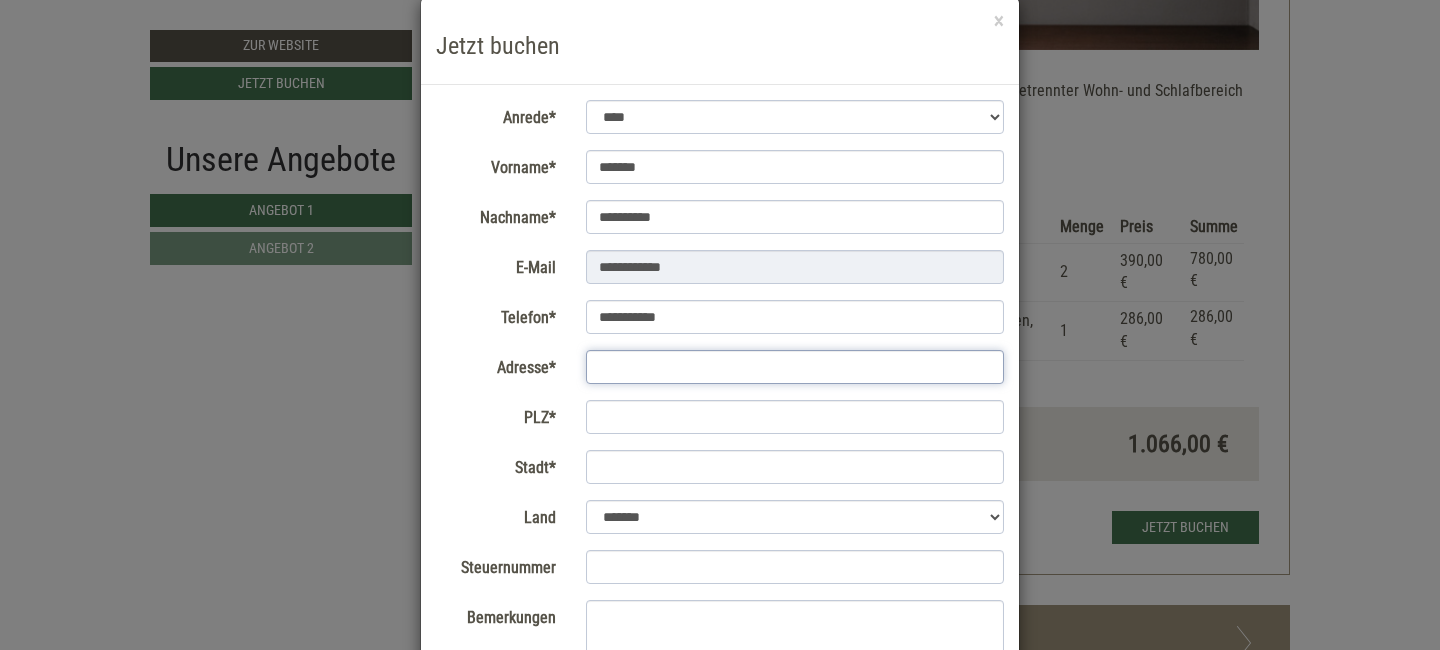 click on "Adresse*" at bounding box center [795, 367] 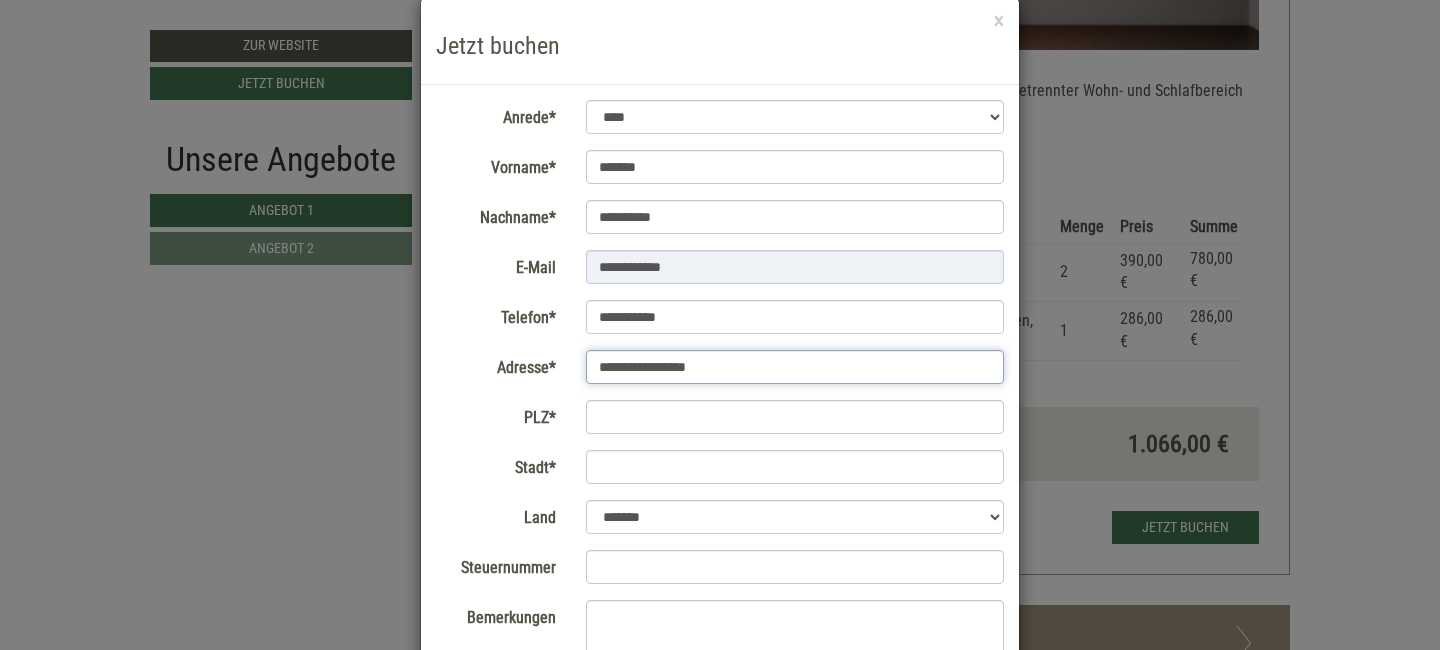 type on "**********" 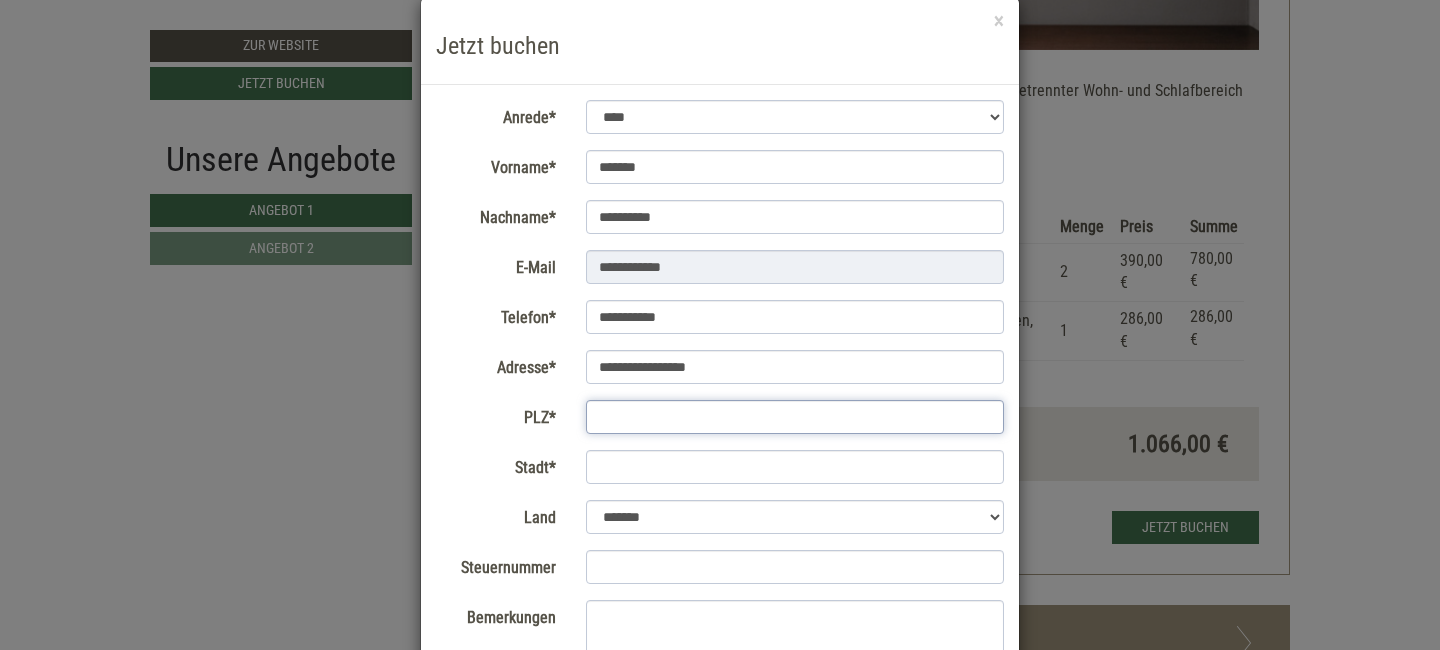 click on "PLZ*" at bounding box center (795, 417) 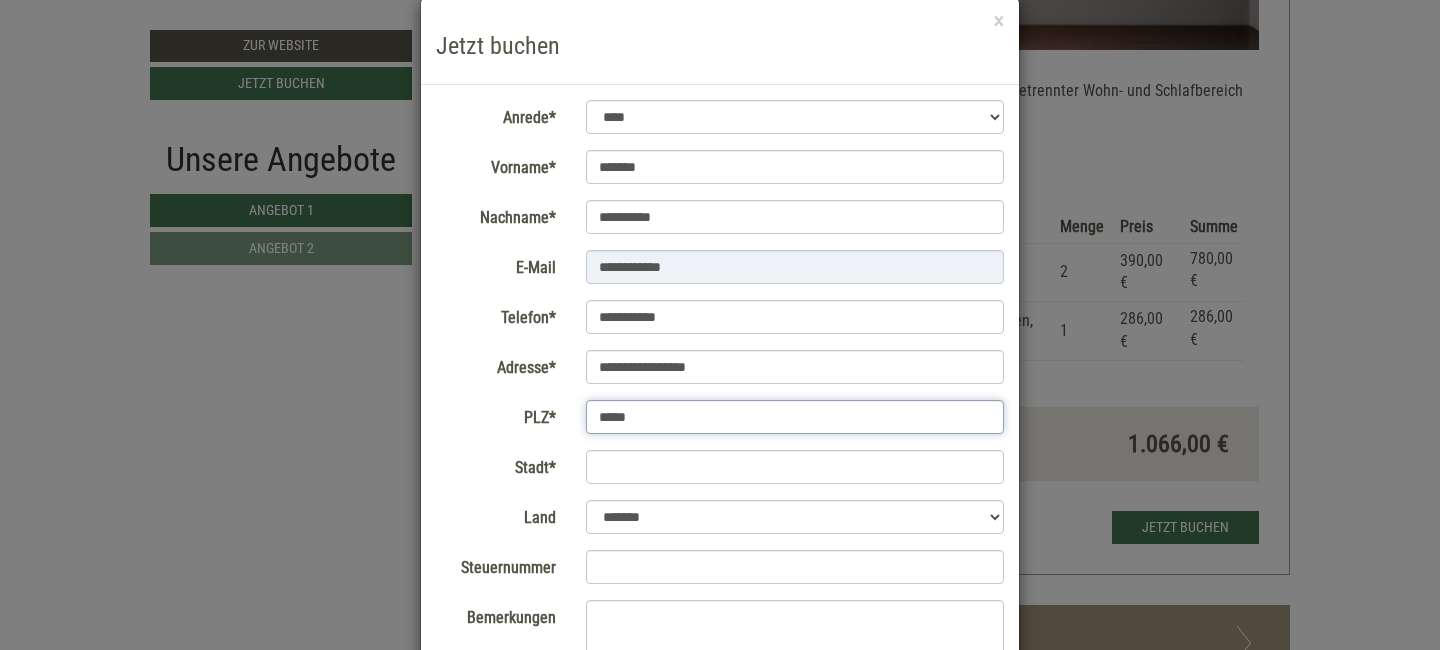 type on "*****" 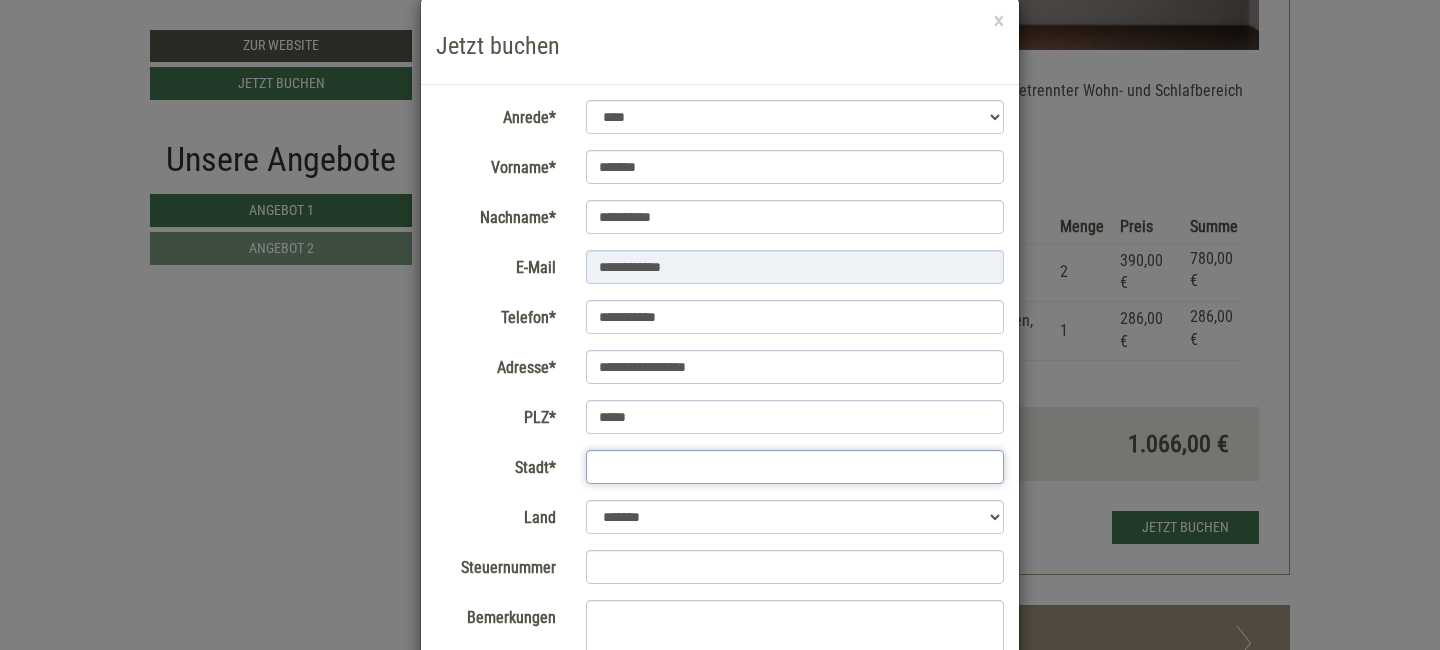 click on "Stadt*" at bounding box center (795, 467) 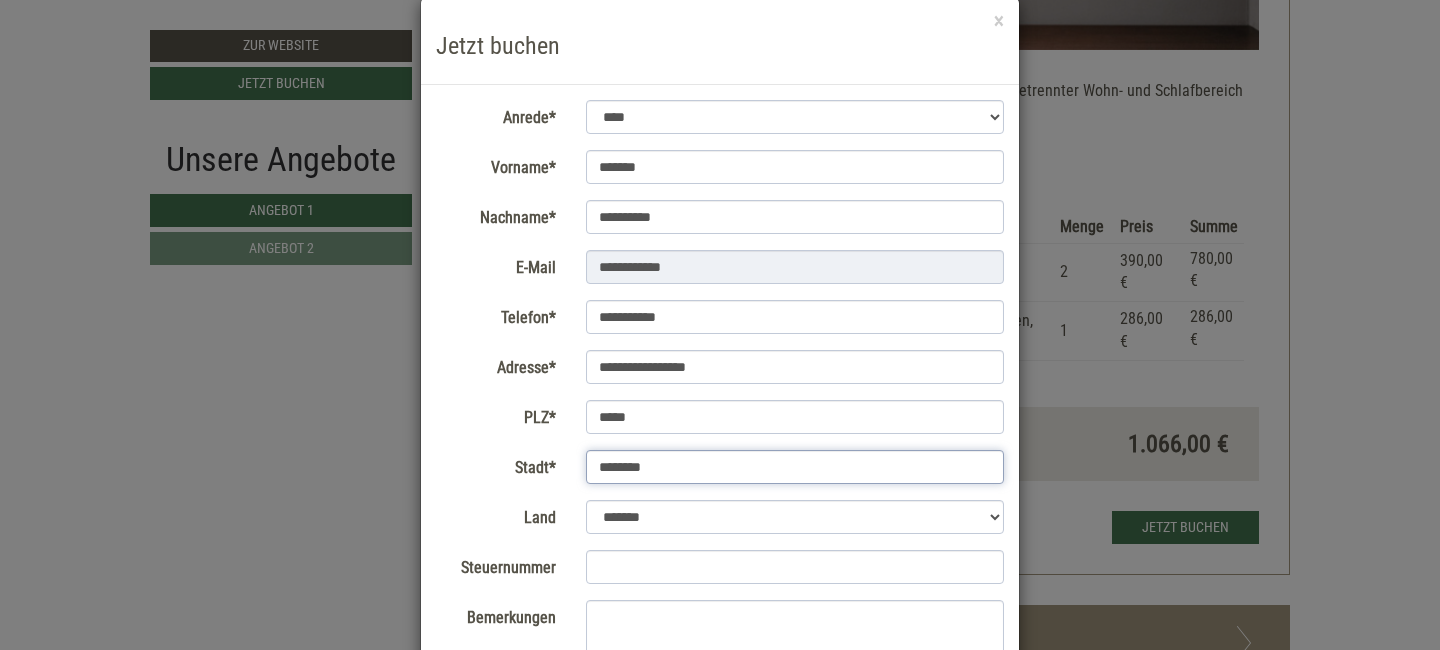 type on "********" 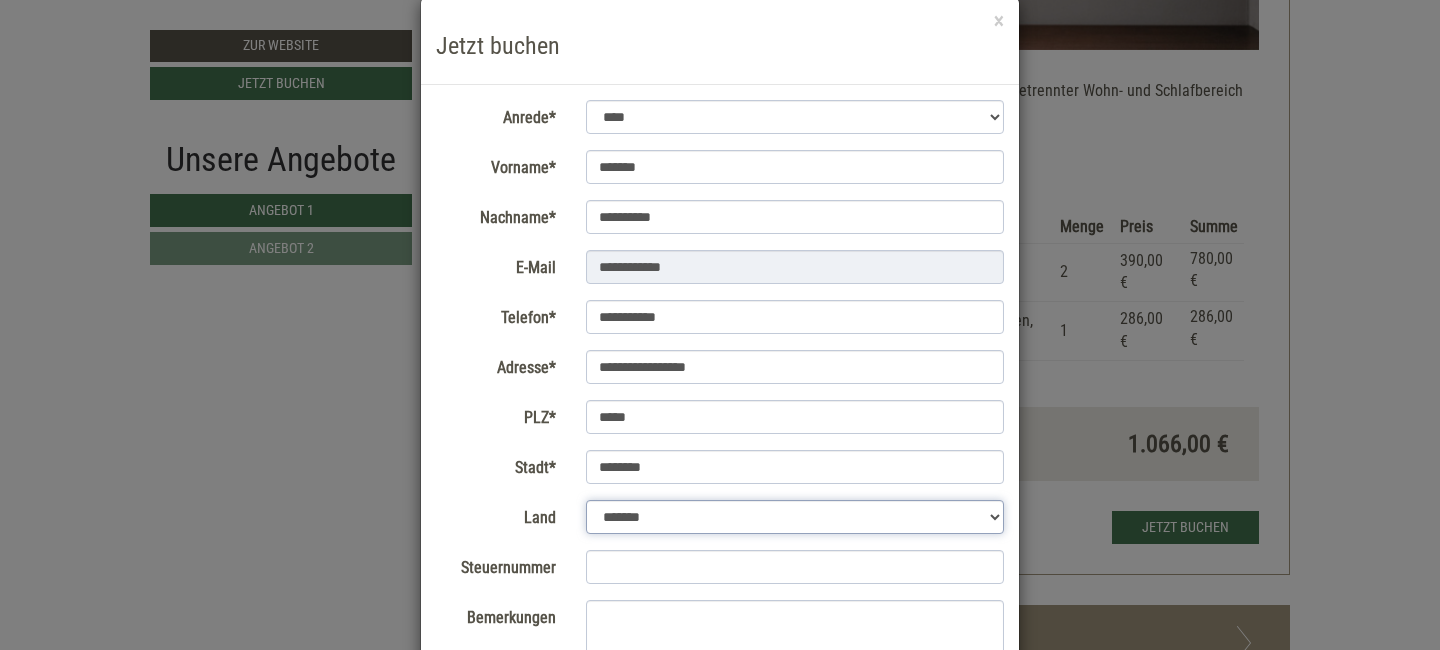 click on "**********" at bounding box center [795, 517] 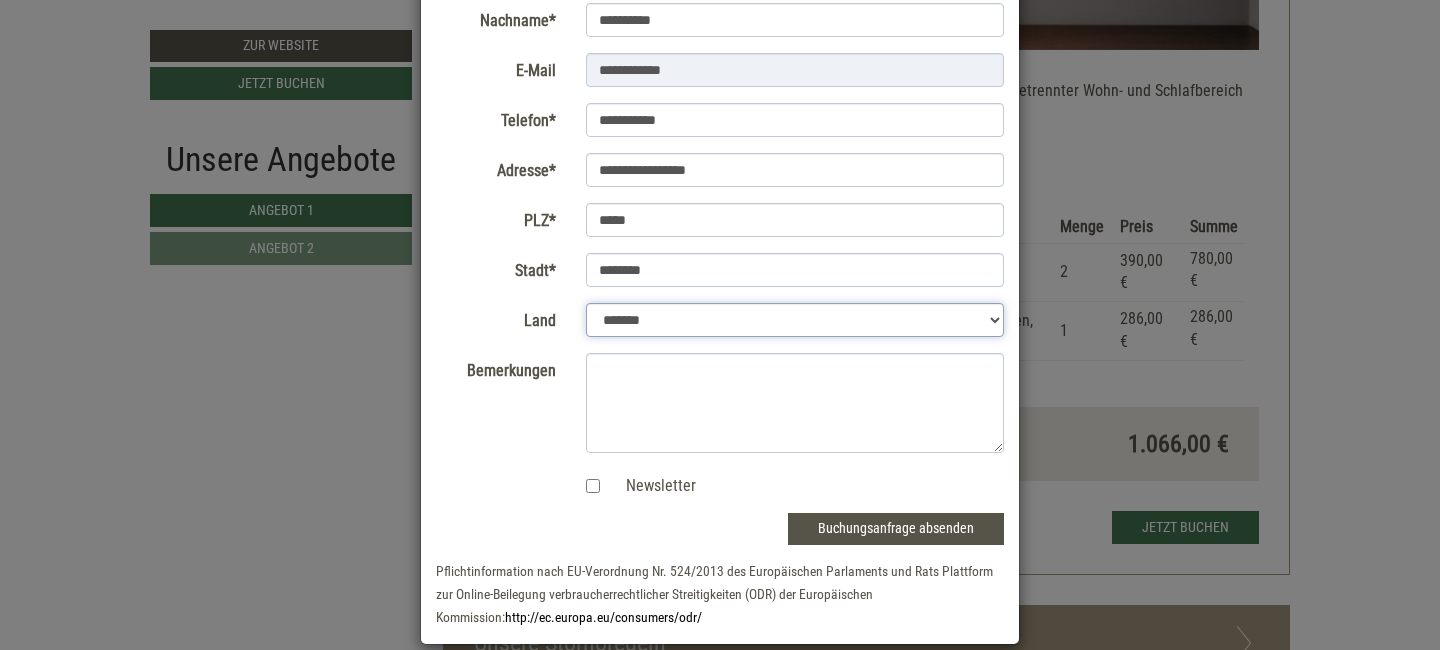 scroll, scrollTop: 255, scrollLeft: 0, axis: vertical 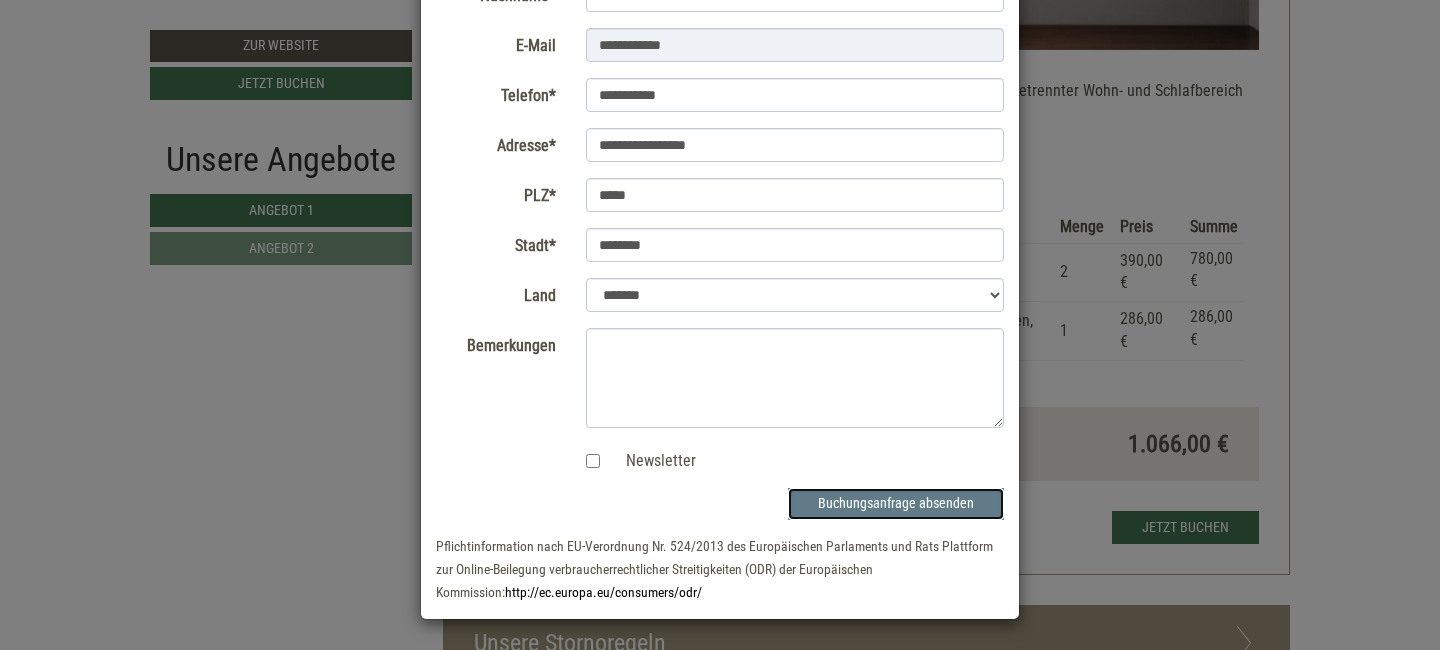 click on "Buchungsanfrage absenden" at bounding box center [896, 504] 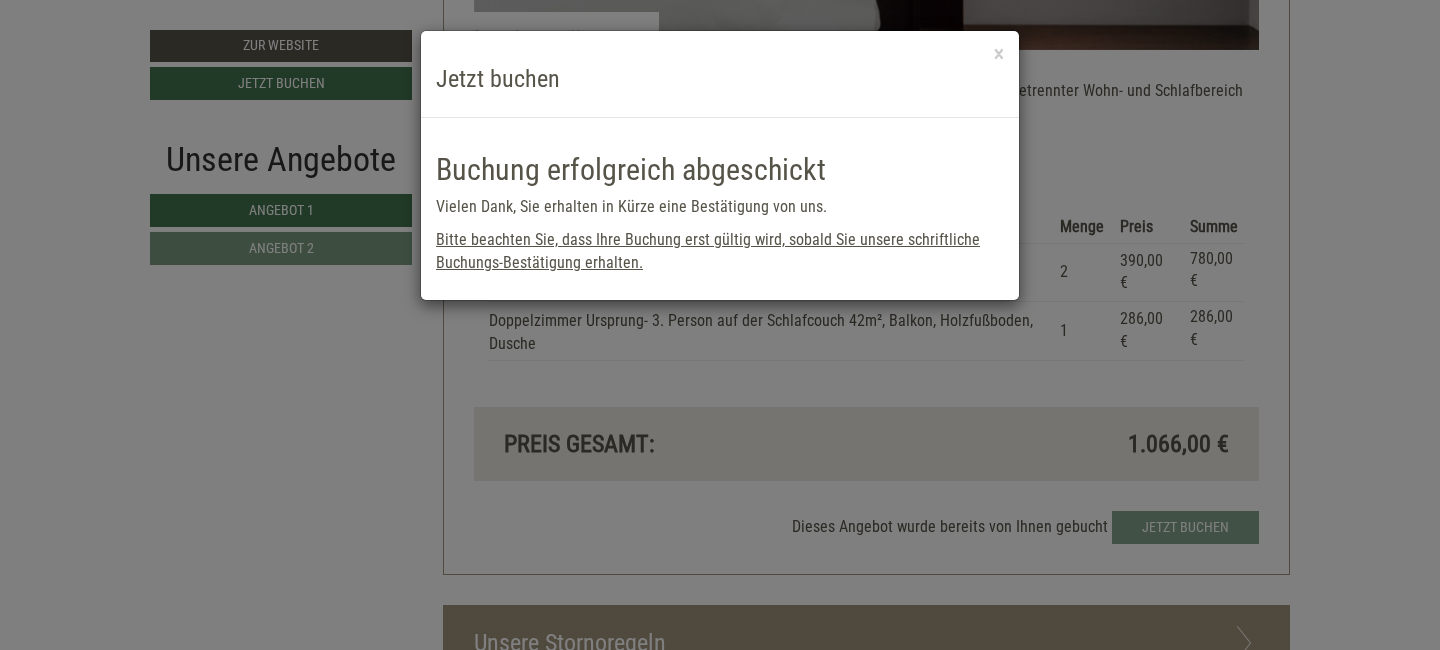 scroll, scrollTop: 0, scrollLeft: 0, axis: both 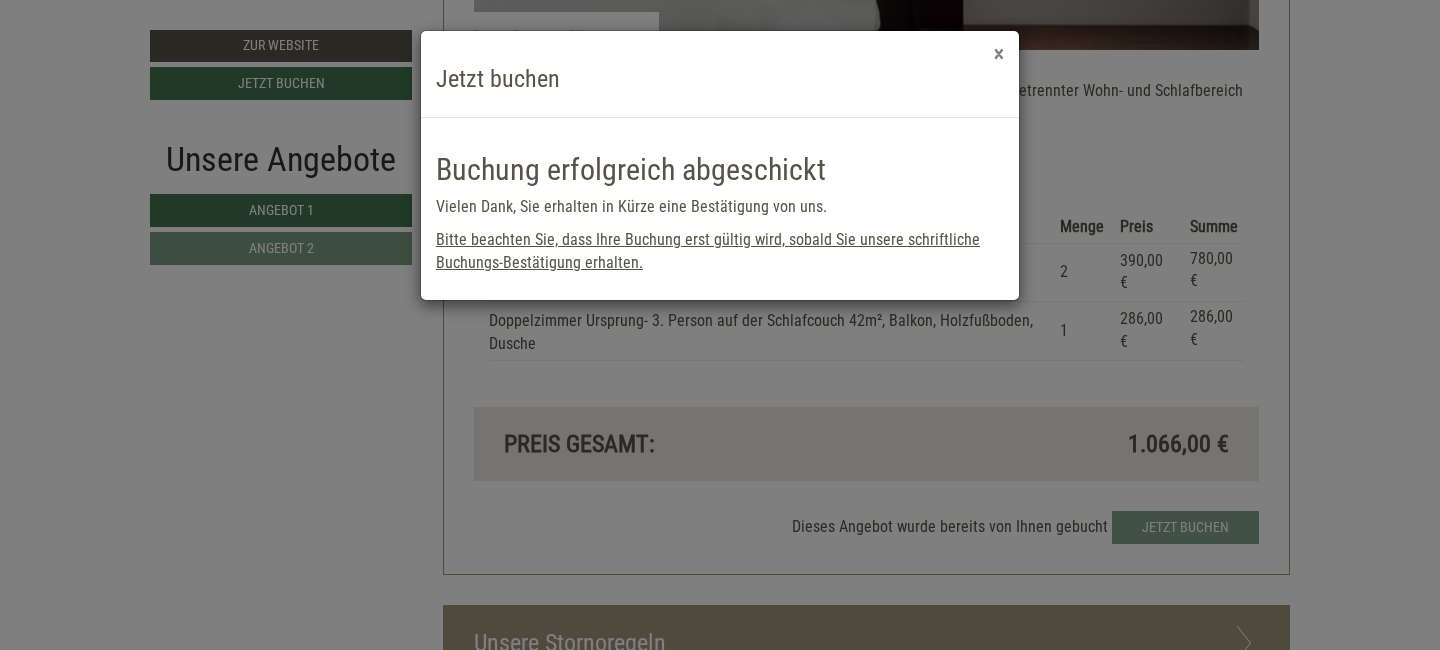 click on "×" at bounding box center [999, 54] 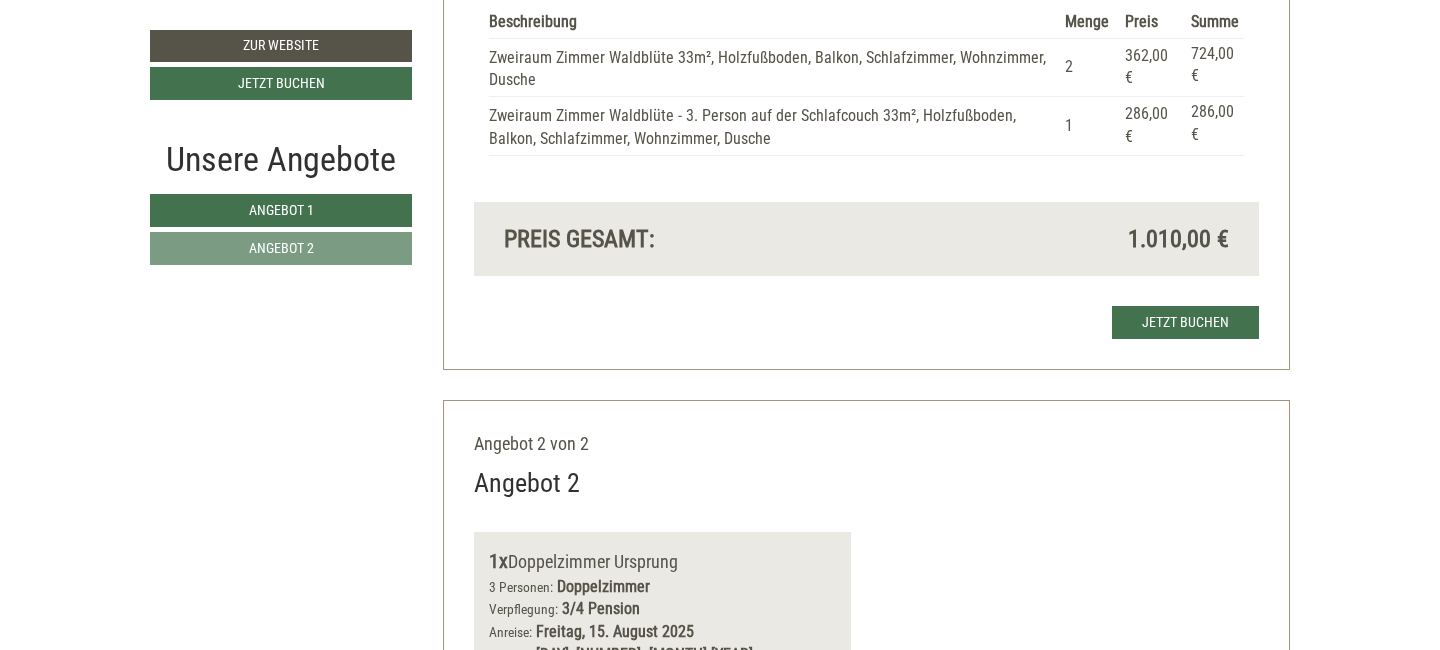 scroll, scrollTop: 1918, scrollLeft: 0, axis: vertical 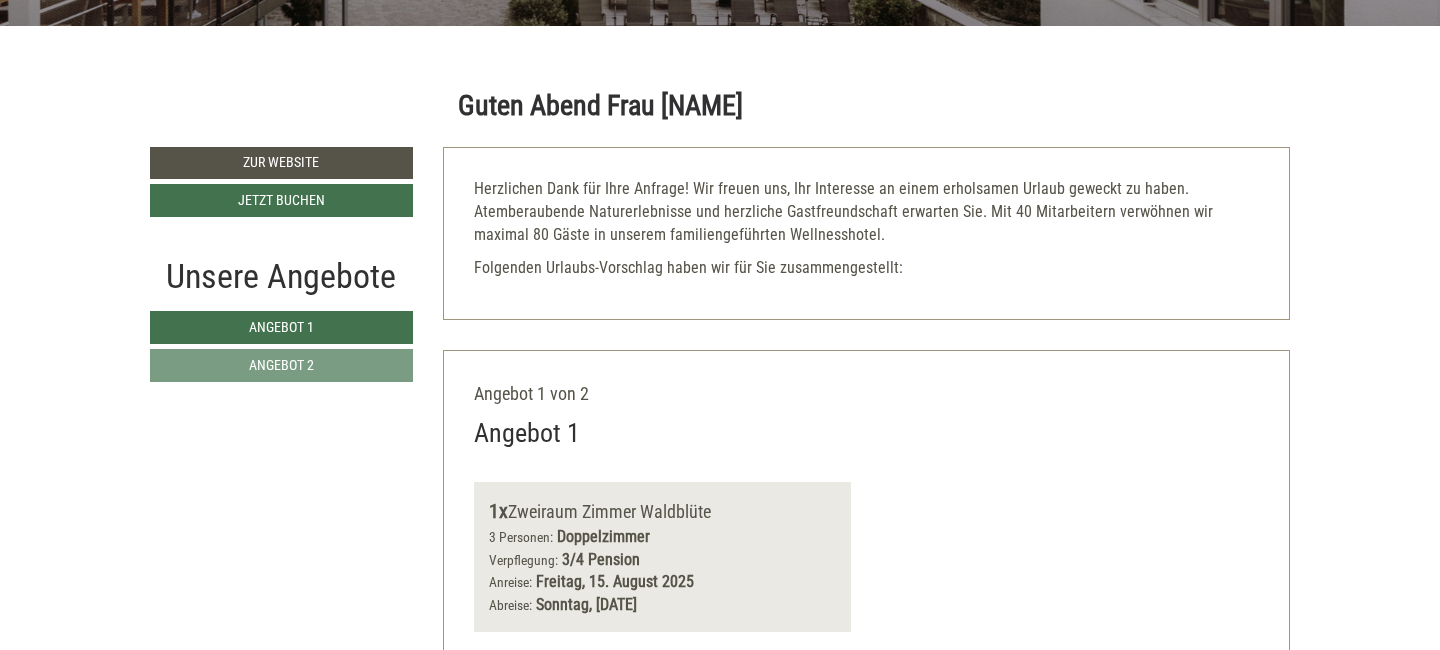 click on "Angebot 1 von 2
Angebot 1
1x  Zweiraum Zimmer Waldblüte
3 Personen:   Doppelzimmer
Verpflegung:   3/4 Pension
Anreise:   Freitag, [DATE]
Abreise:   Sonntag, [DATE]" at bounding box center (867, 976) 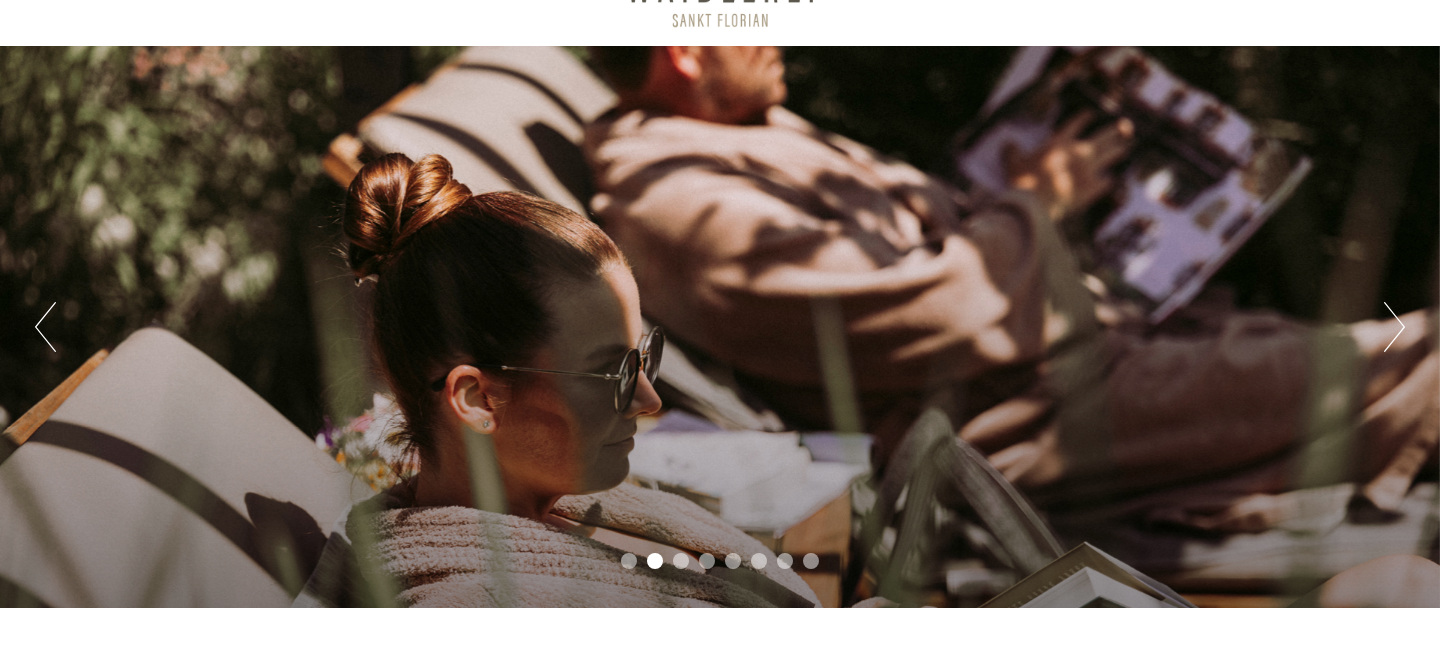 scroll, scrollTop: 0, scrollLeft: 0, axis: both 